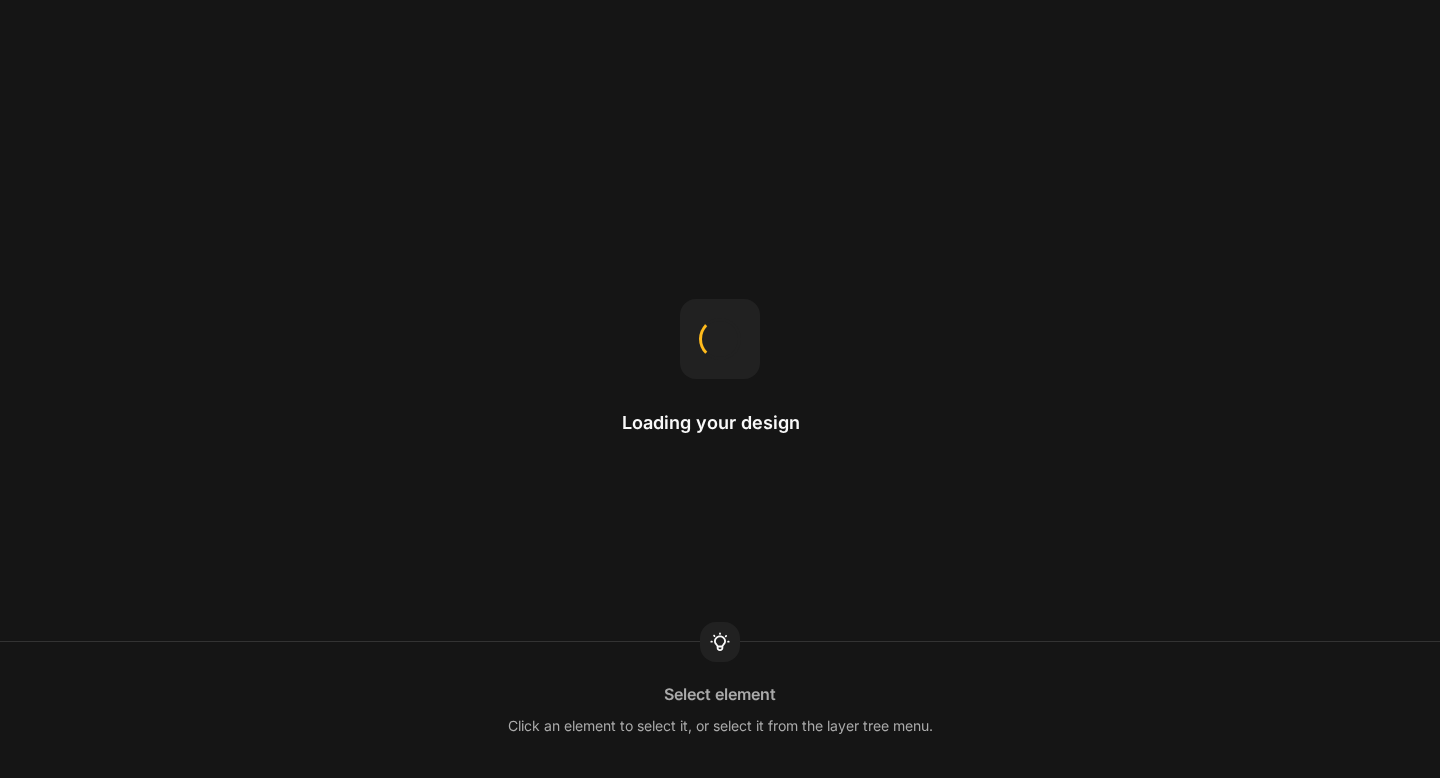 scroll, scrollTop: 0, scrollLeft: 0, axis: both 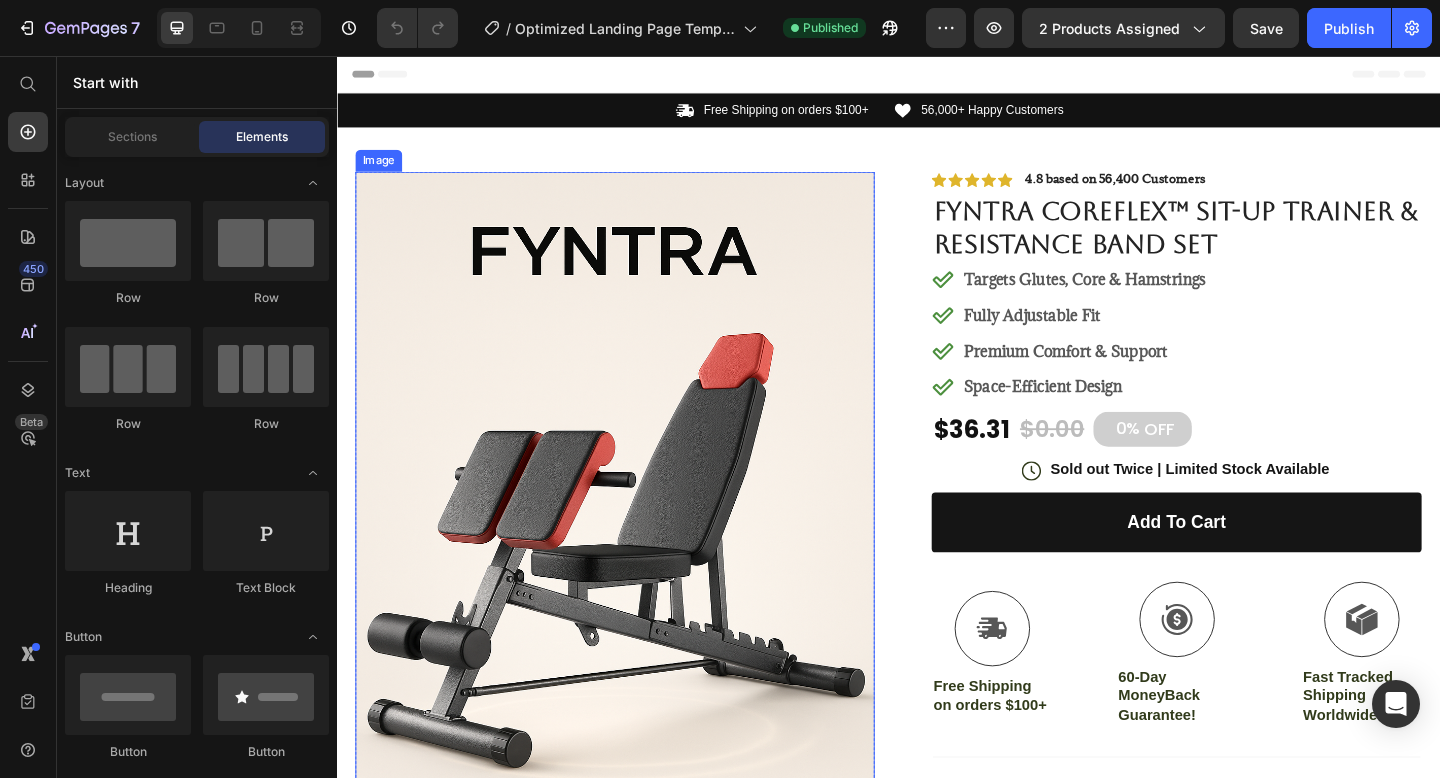 click at bounding box center [639, 606] 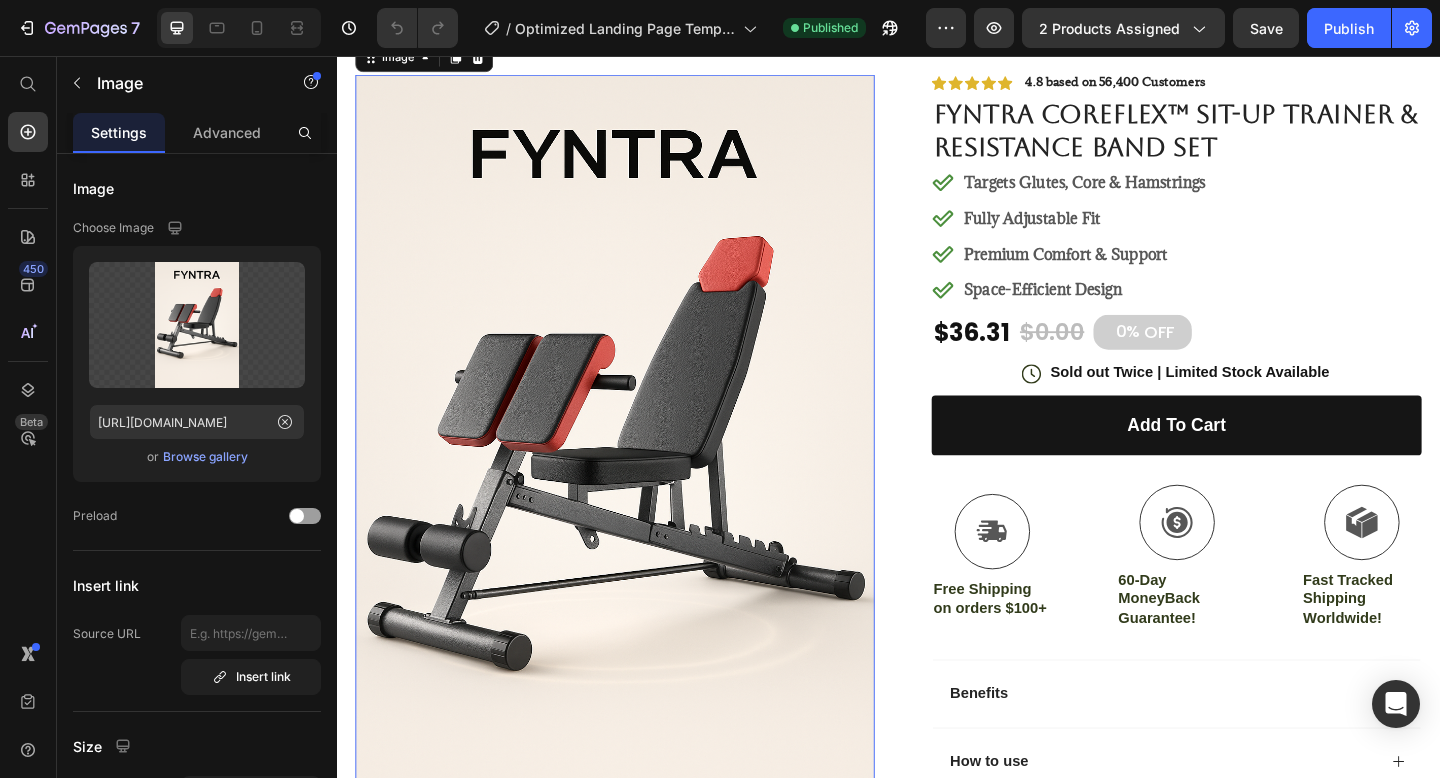 scroll, scrollTop: 121, scrollLeft: 0, axis: vertical 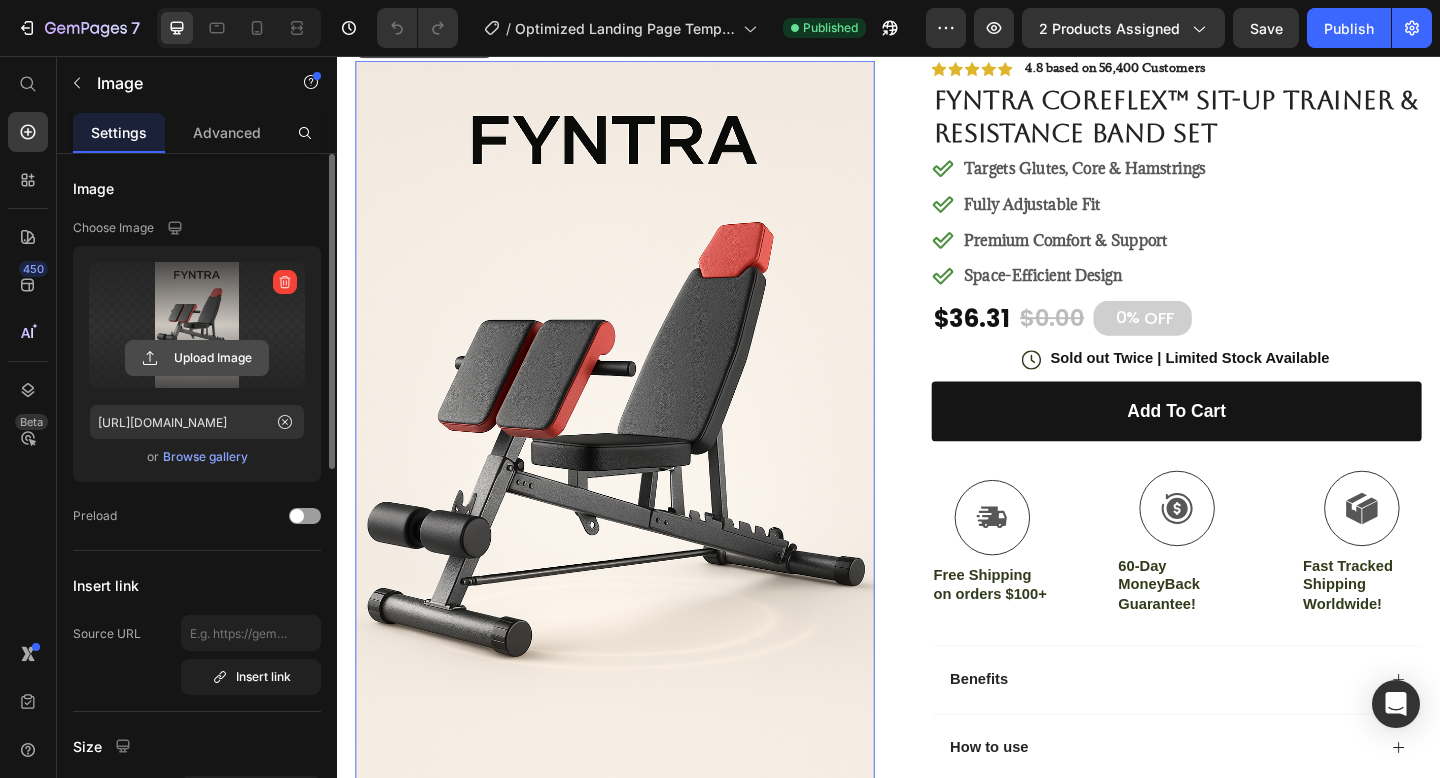click 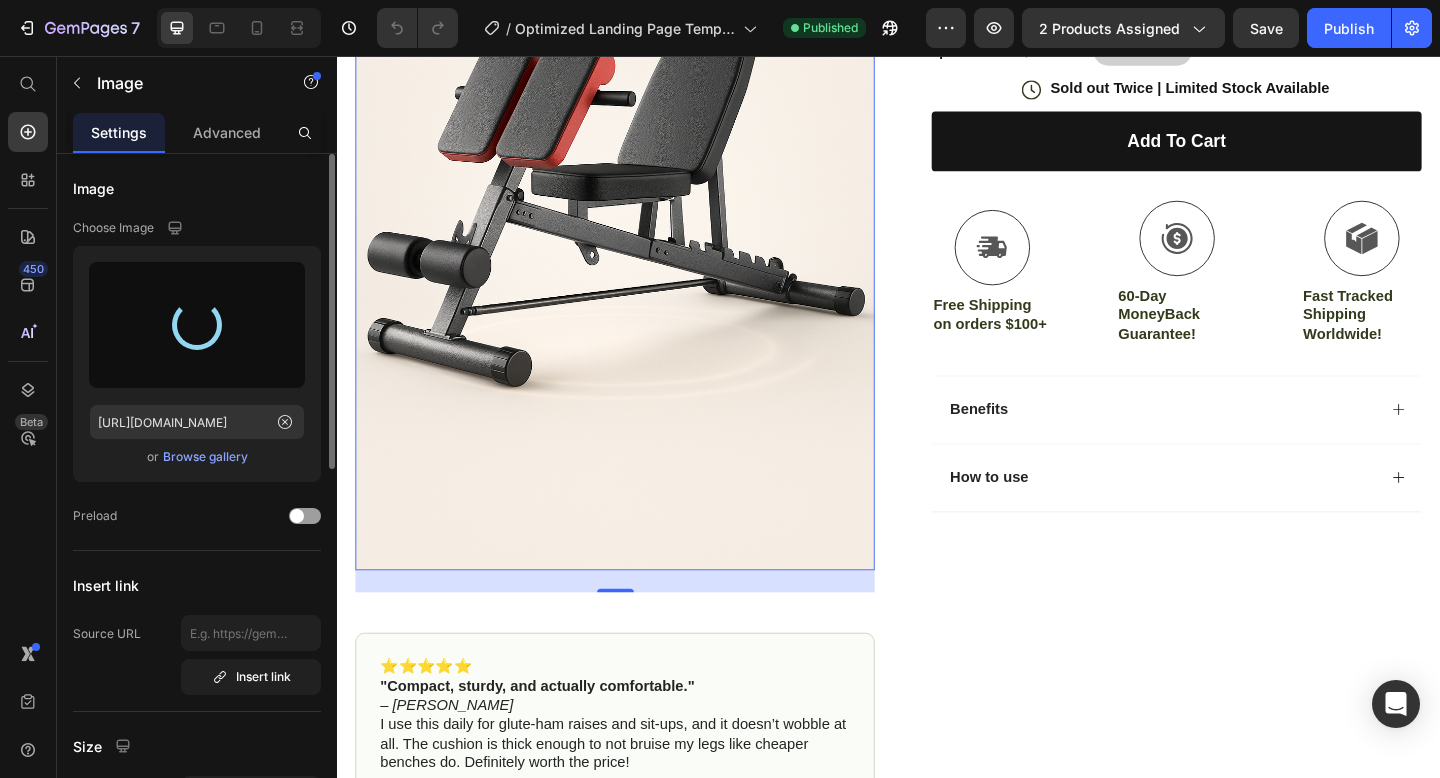 scroll, scrollTop: 494, scrollLeft: 0, axis: vertical 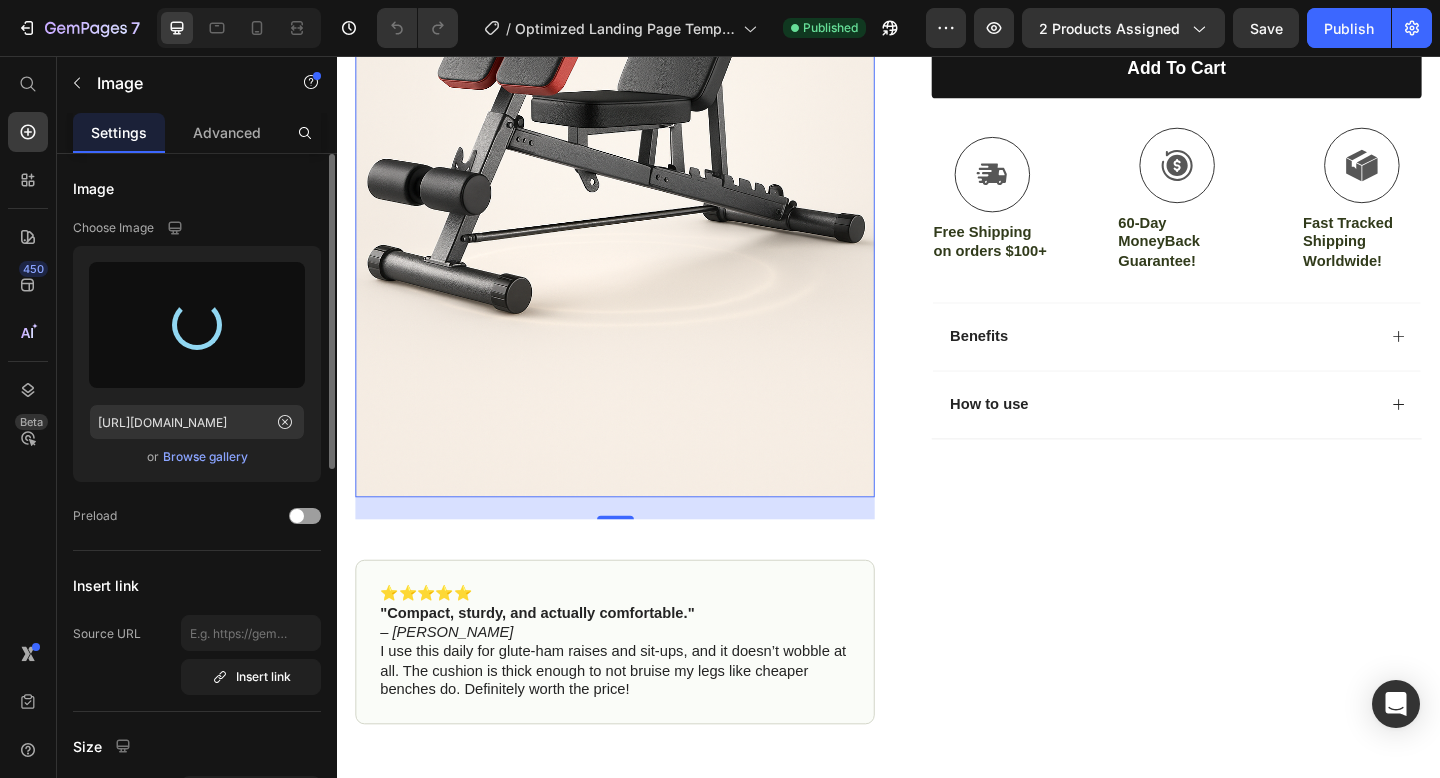 type on "[URL][DOMAIN_NAME]" 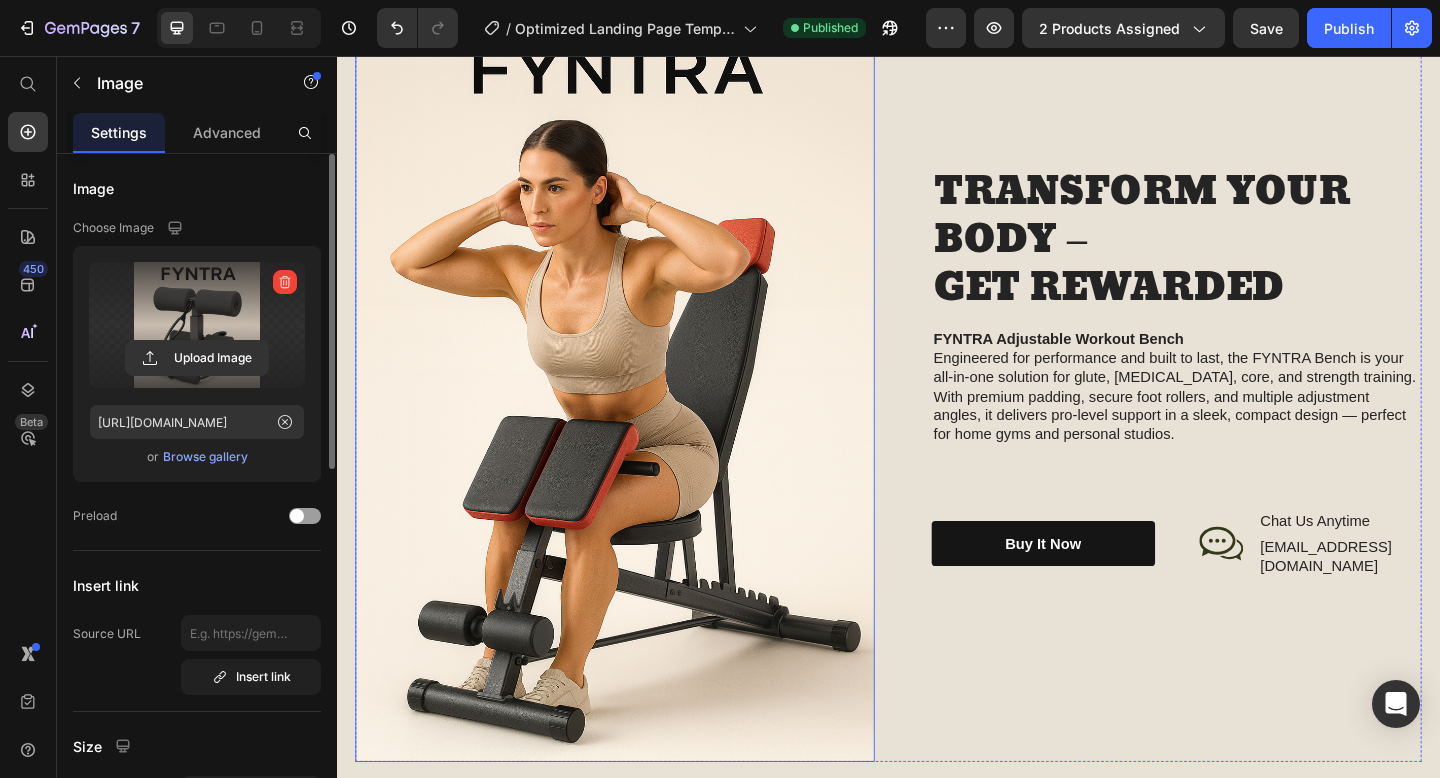 scroll, scrollTop: 1553, scrollLeft: 0, axis: vertical 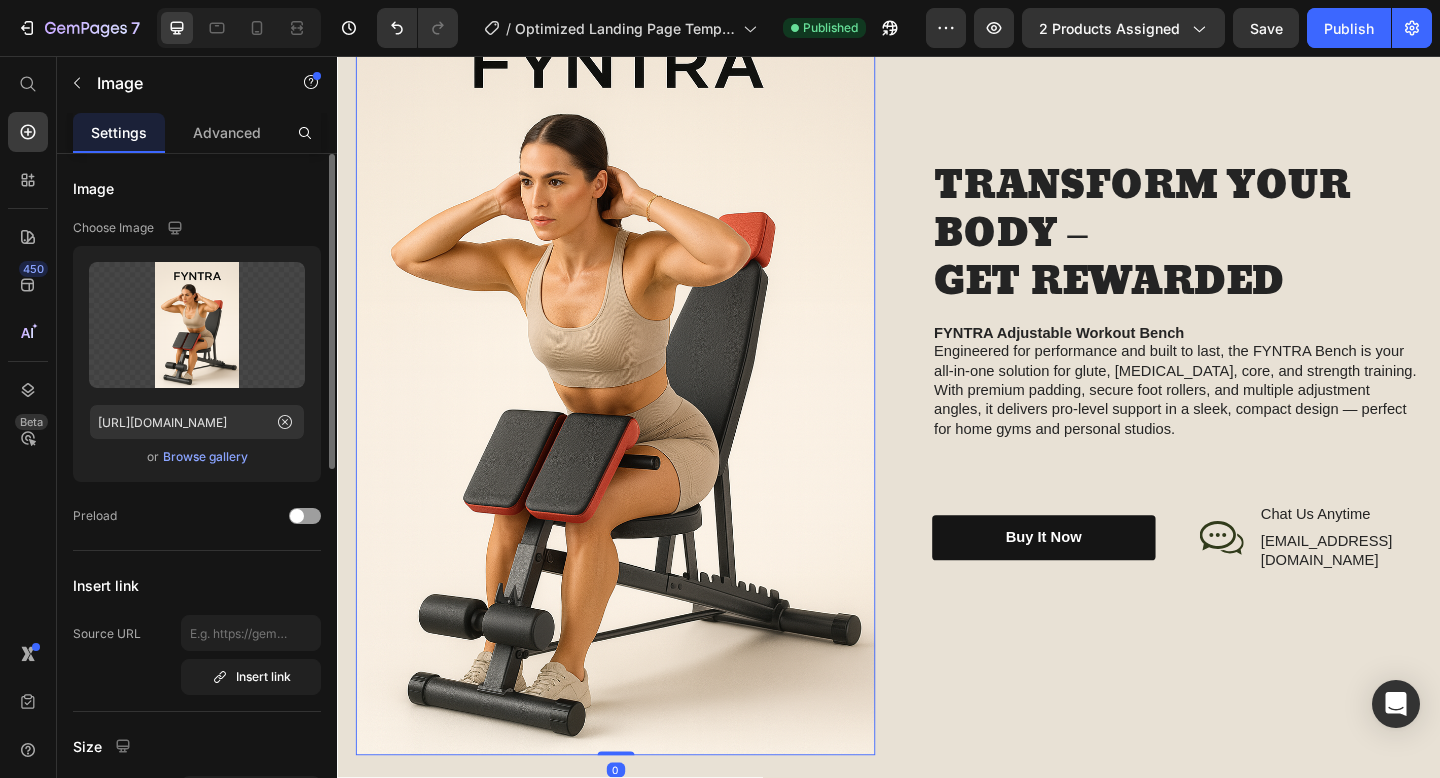 click at bounding box center (639, 394) 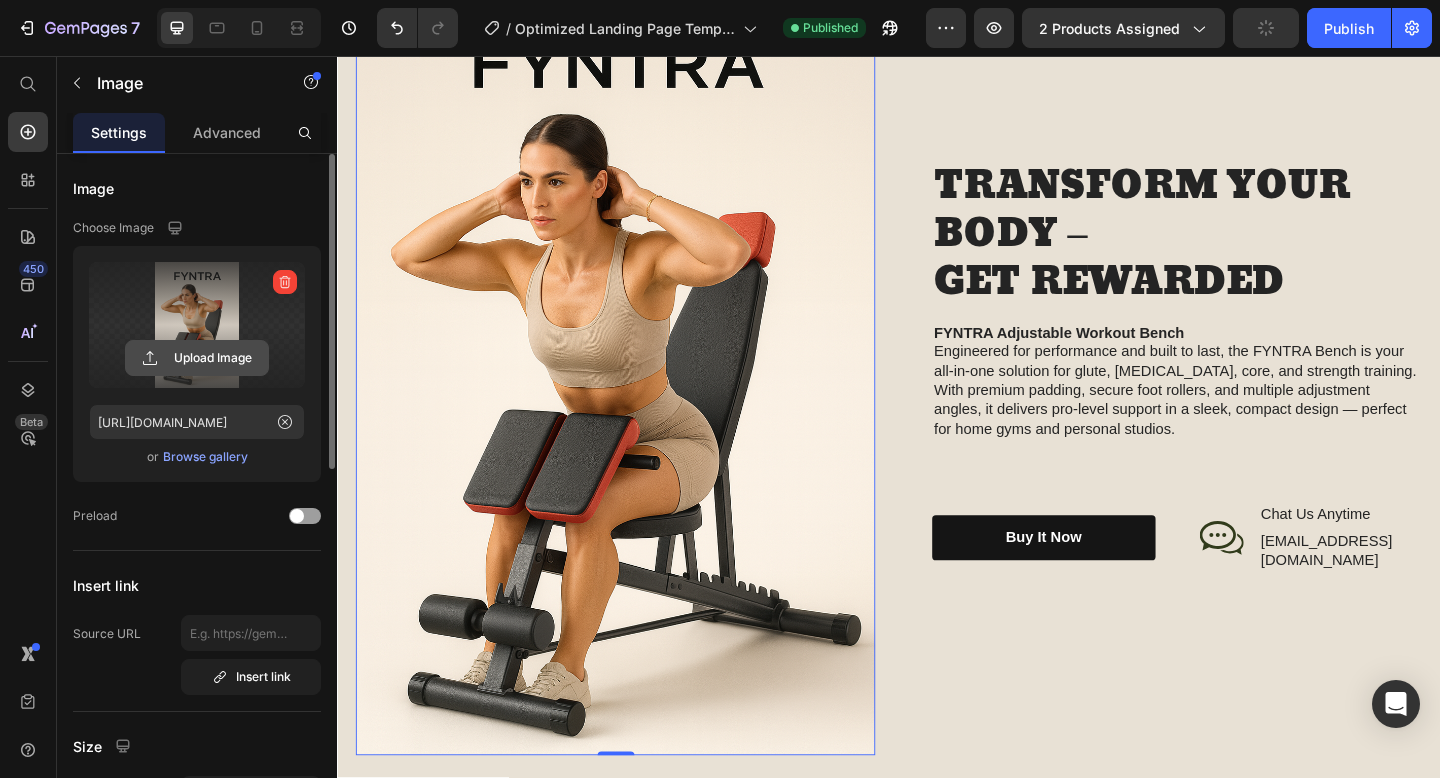 click 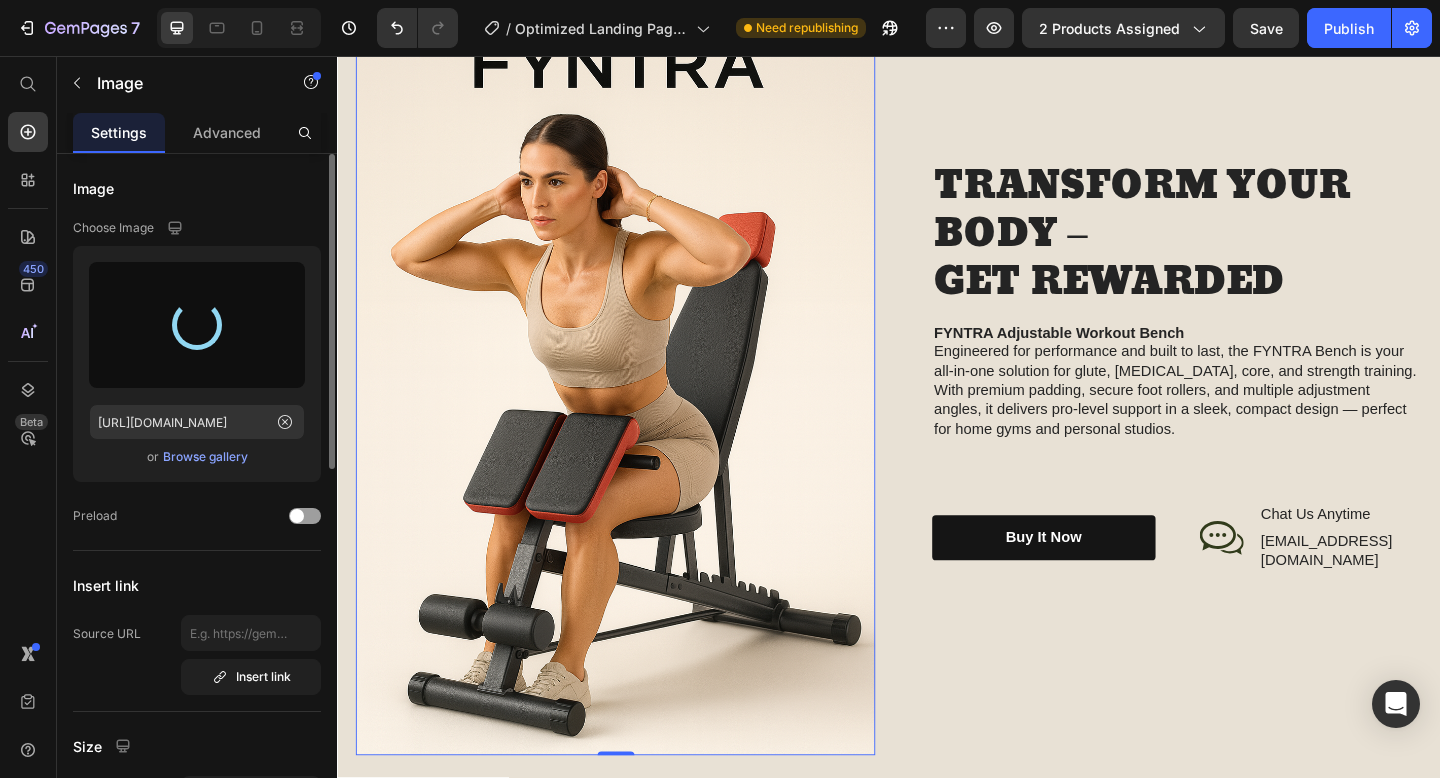 type on "[URL][DOMAIN_NAME]" 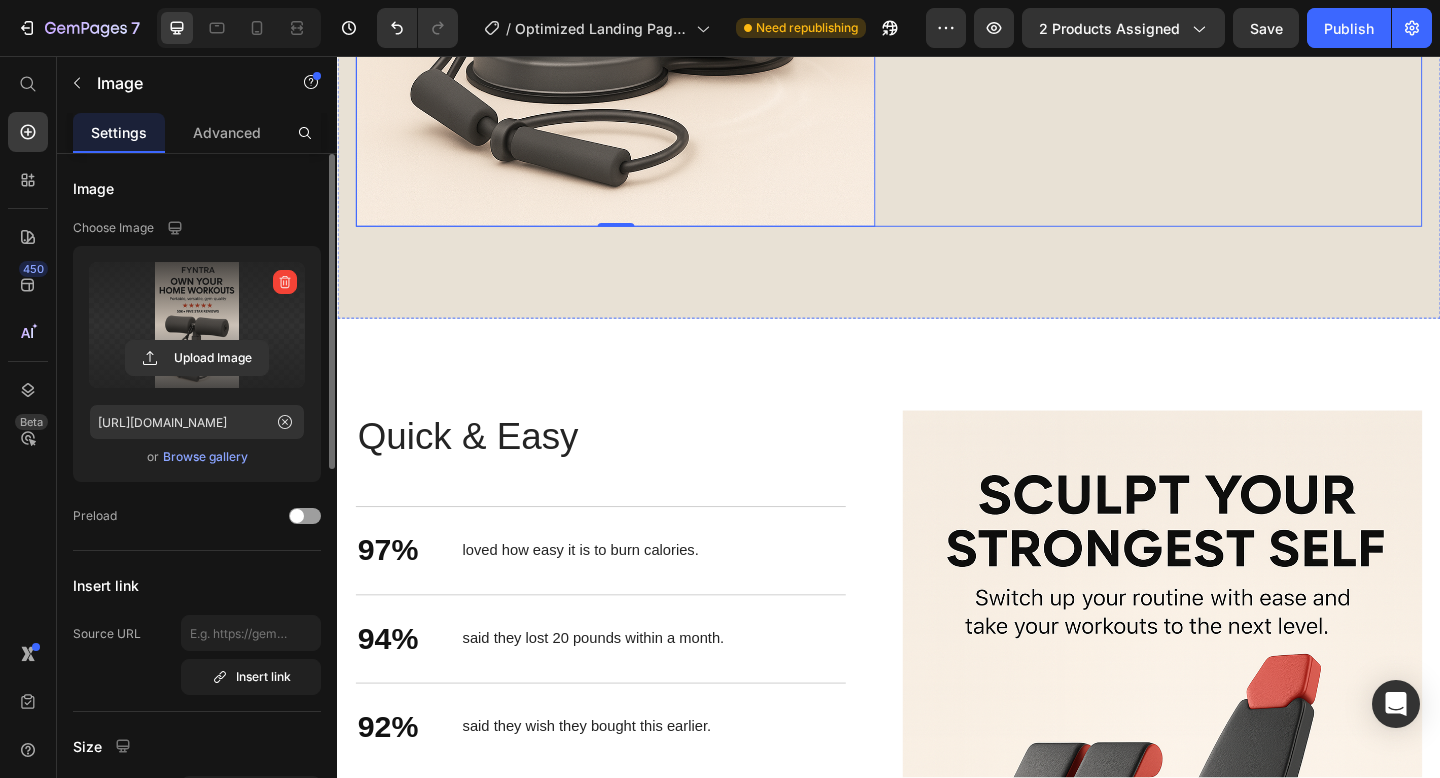 scroll, scrollTop: 2453, scrollLeft: 0, axis: vertical 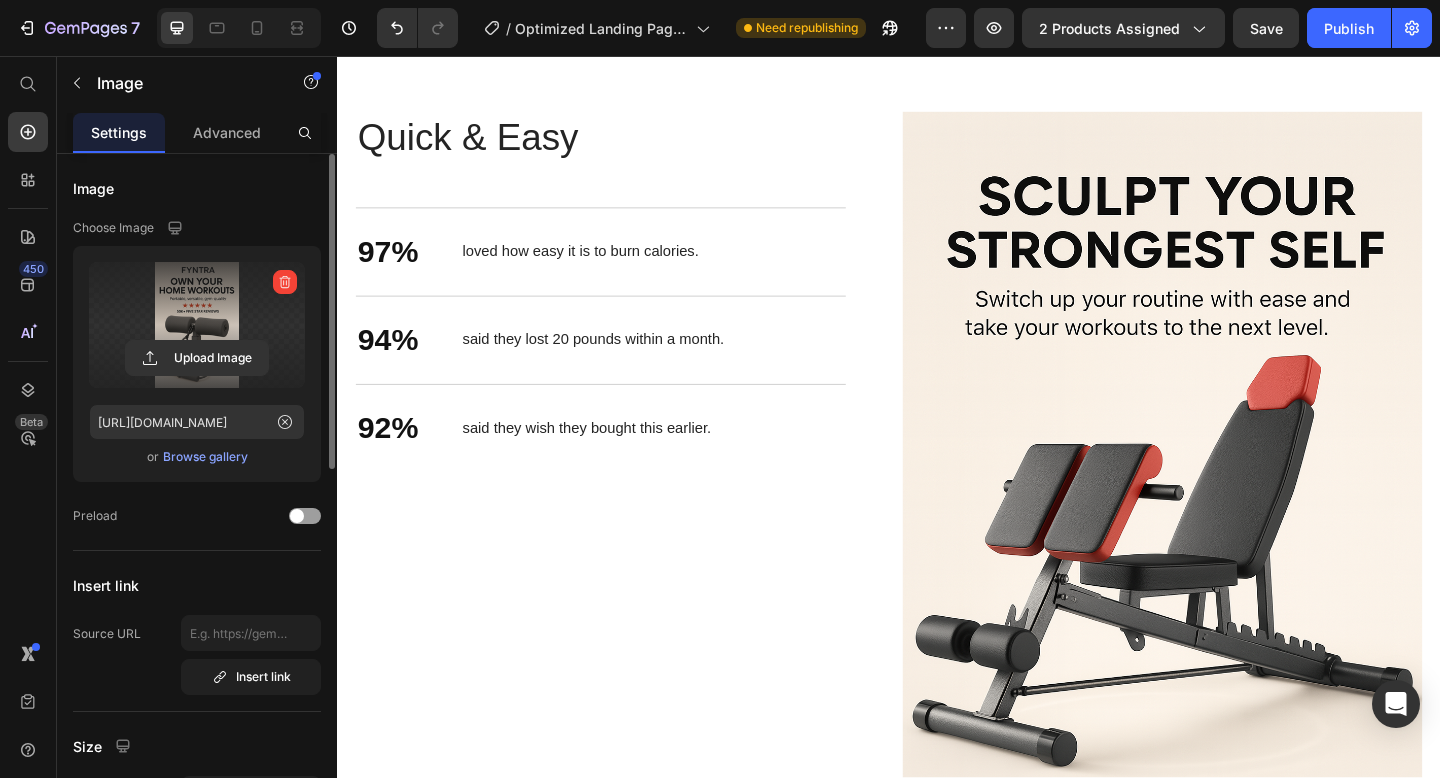 click at bounding box center (1234, 541) 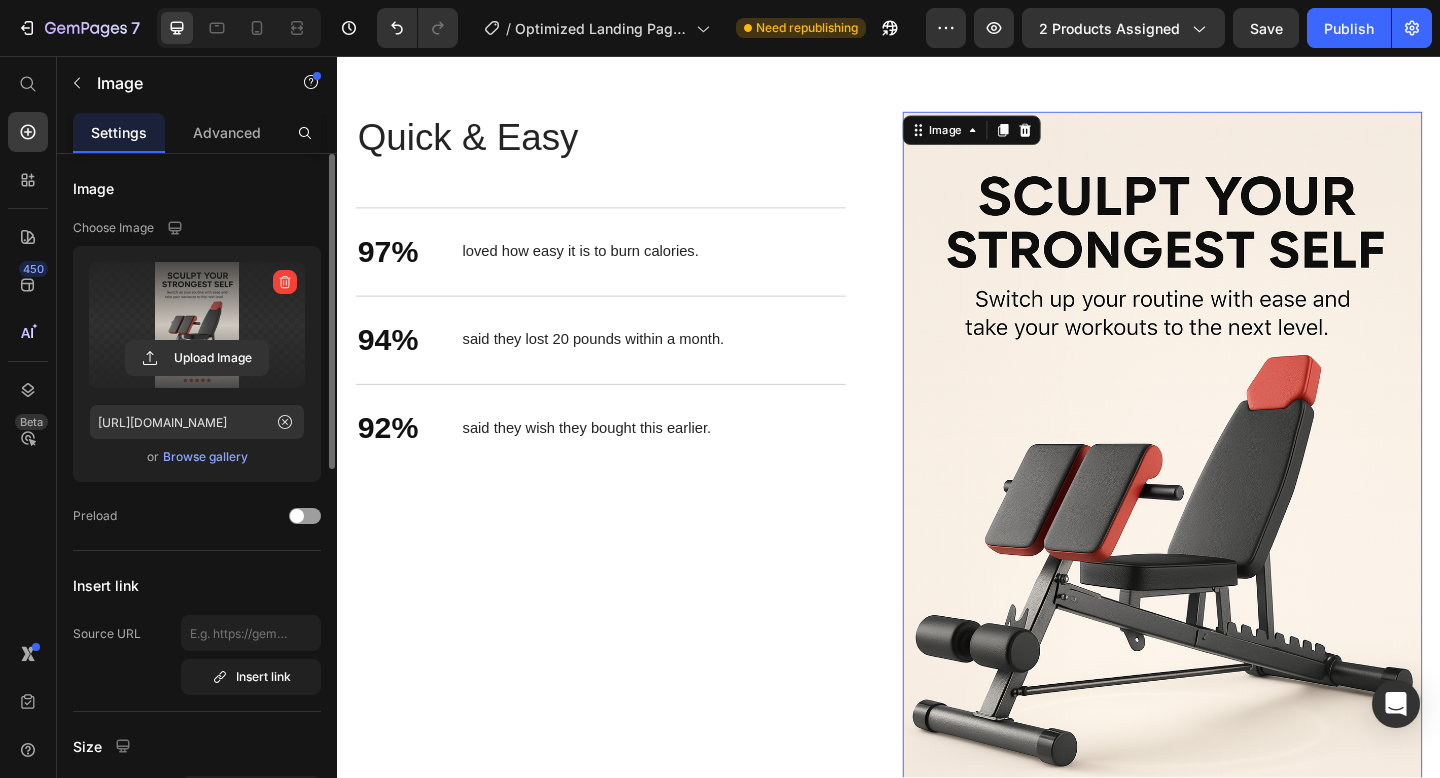 click at bounding box center [197, 325] 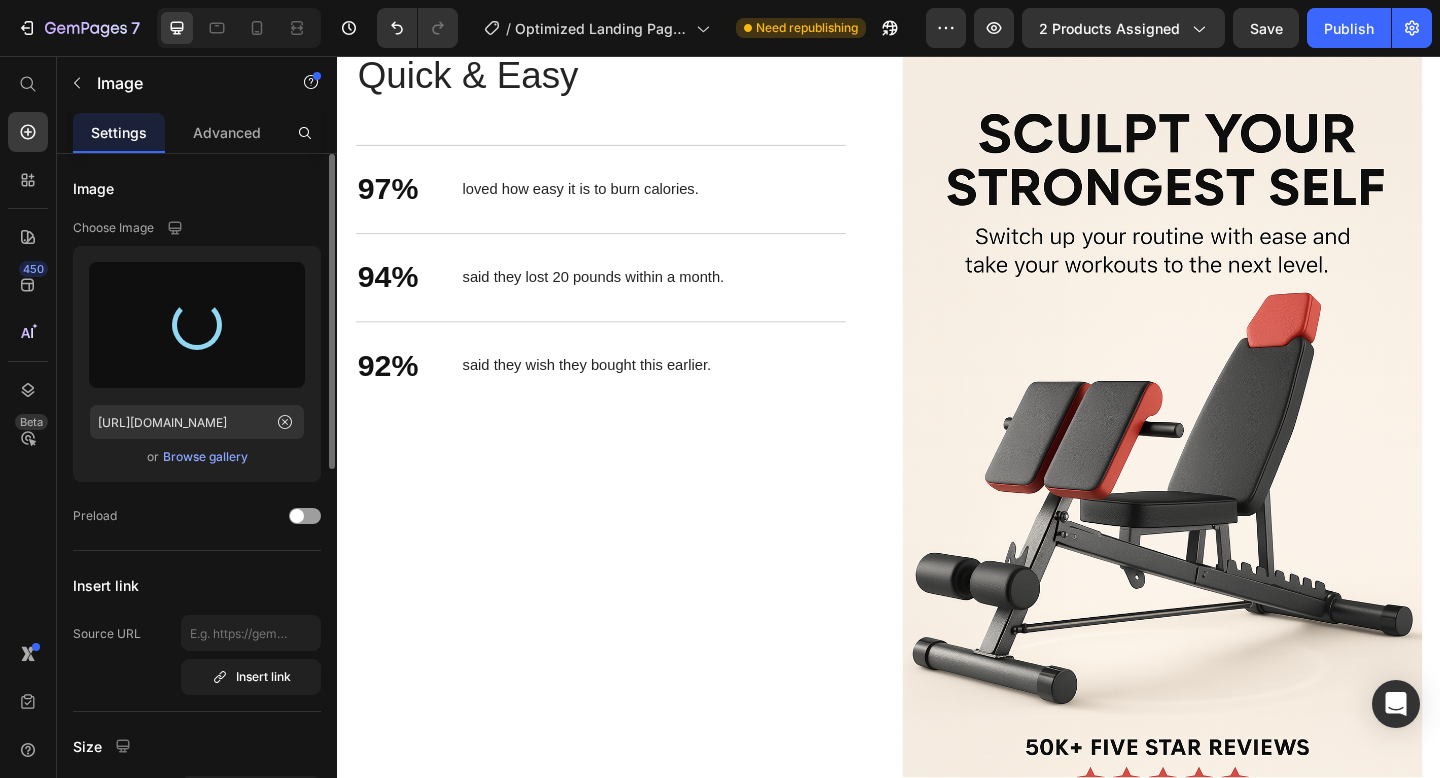 type on "[URL][DOMAIN_NAME]" 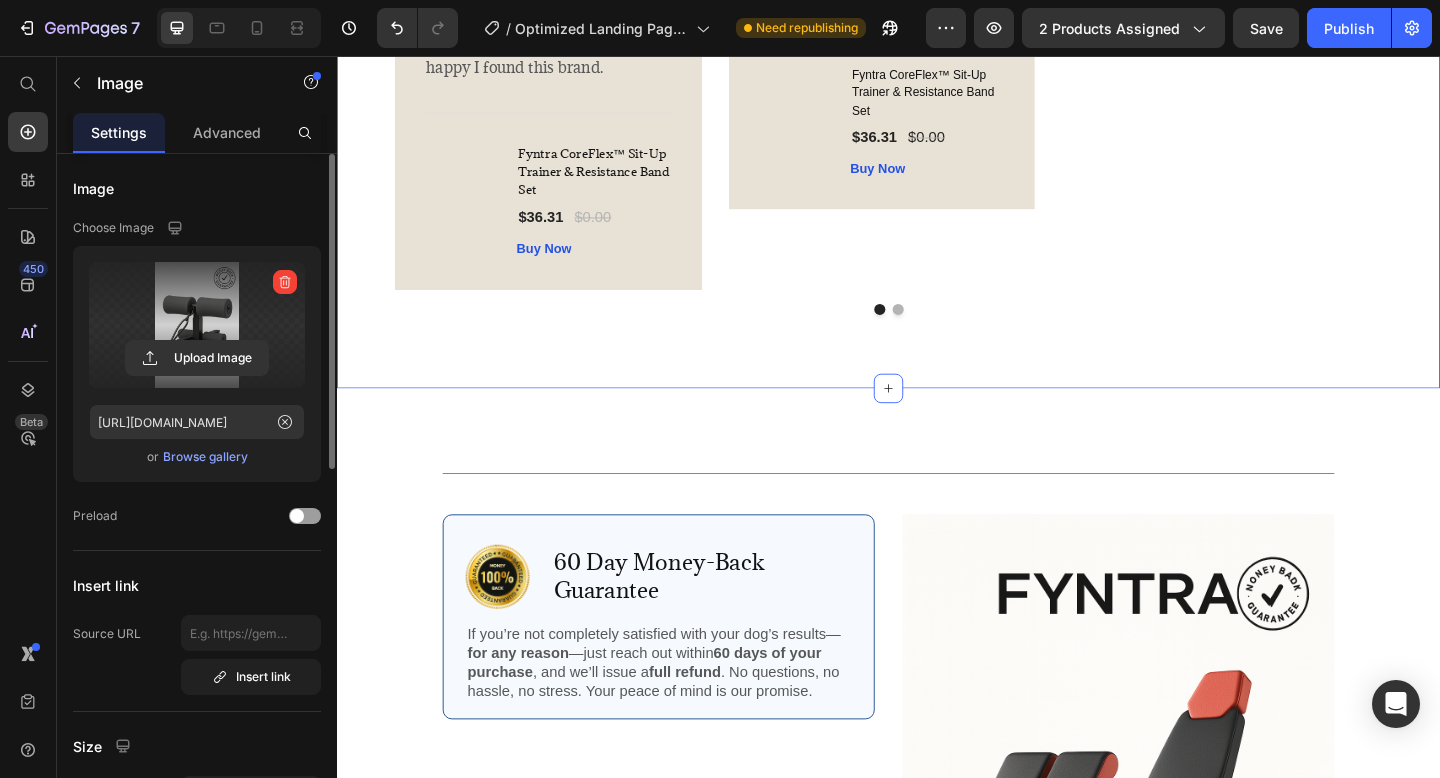 scroll, scrollTop: 4622, scrollLeft: 0, axis: vertical 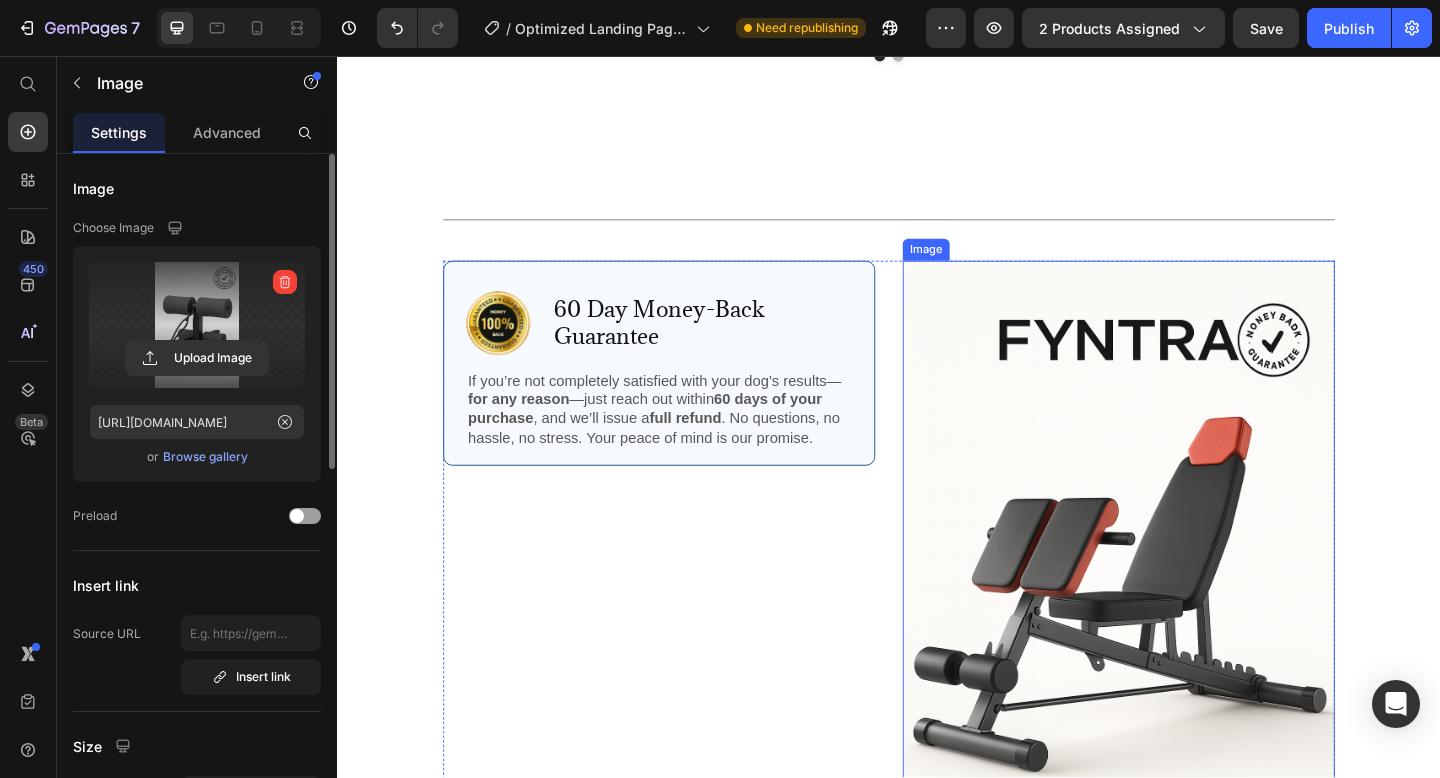 click at bounding box center [1187, 631] 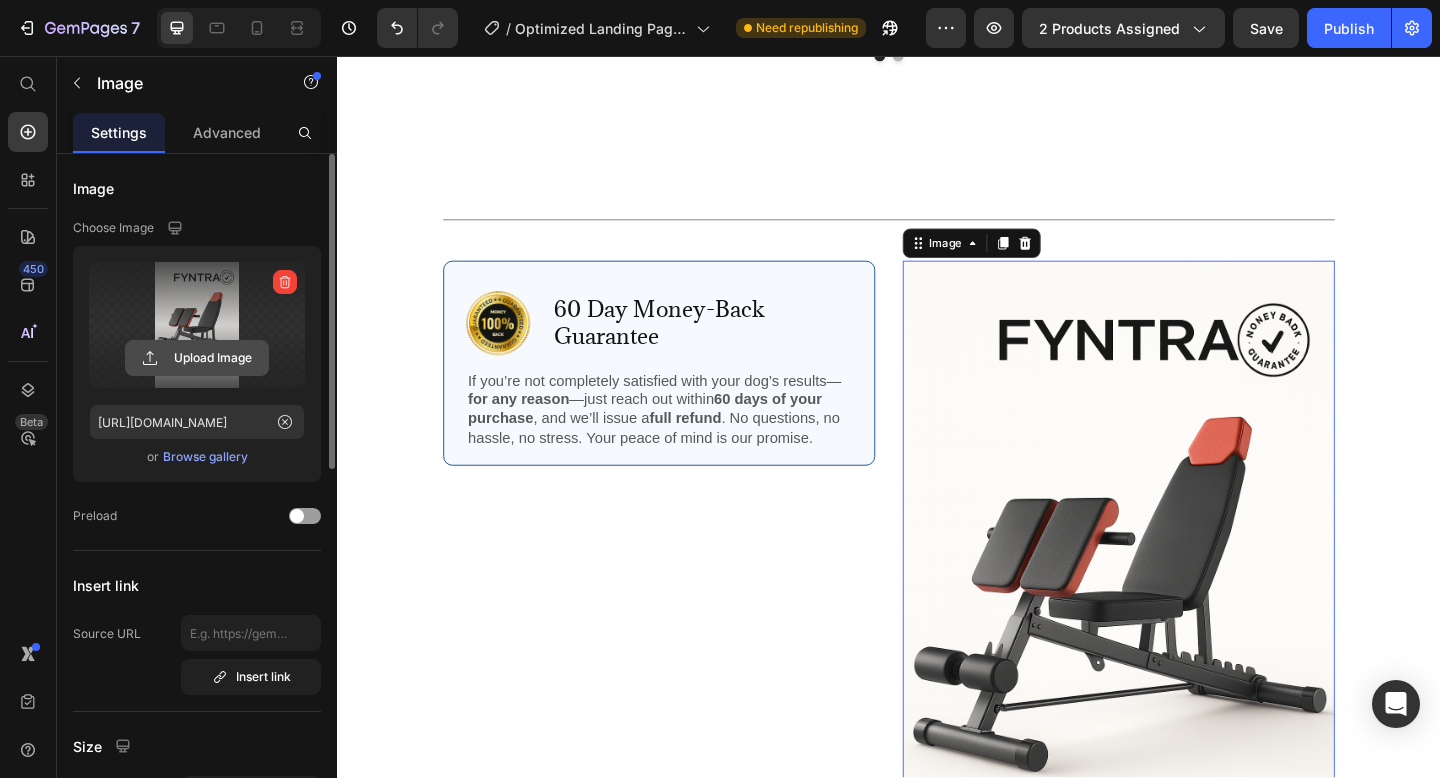 click 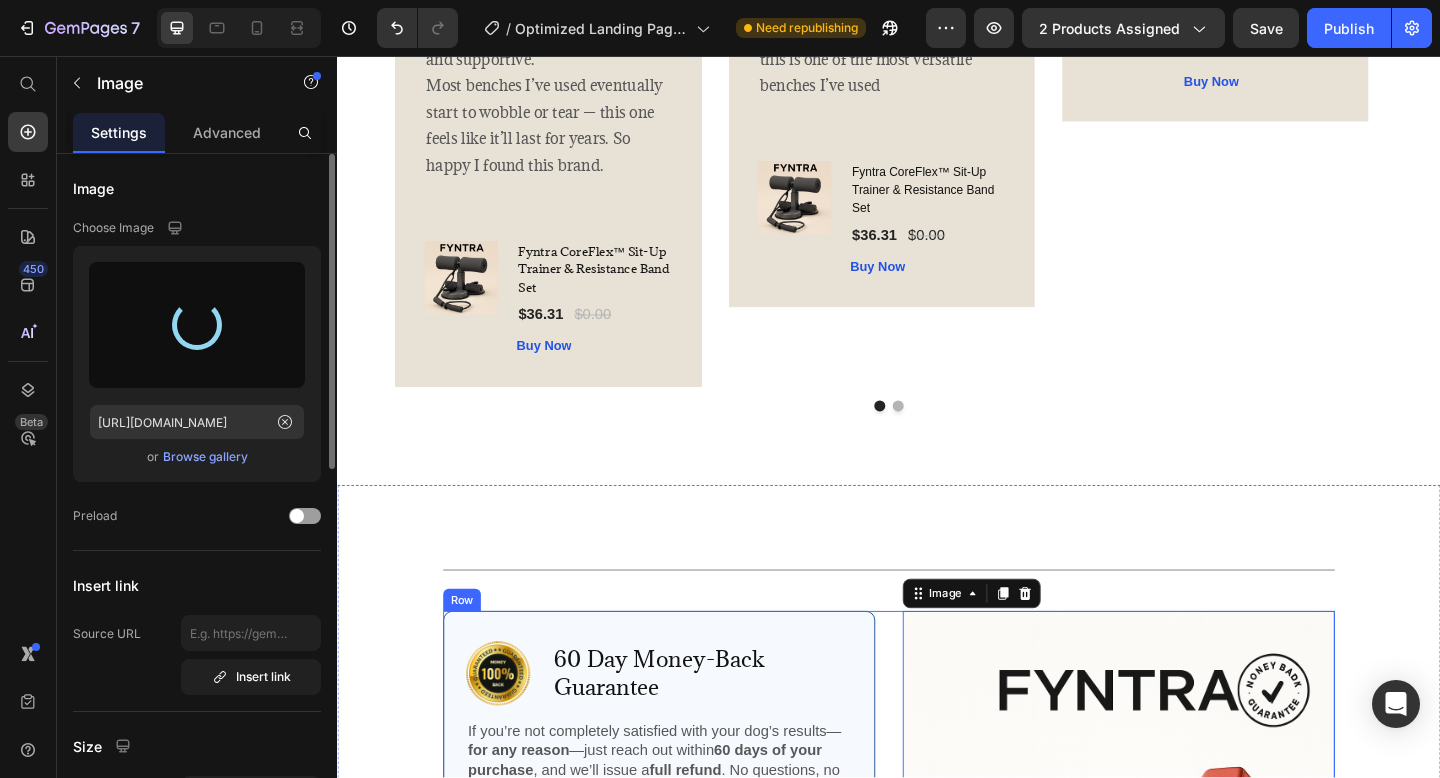 type on "[URL][DOMAIN_NAME]" 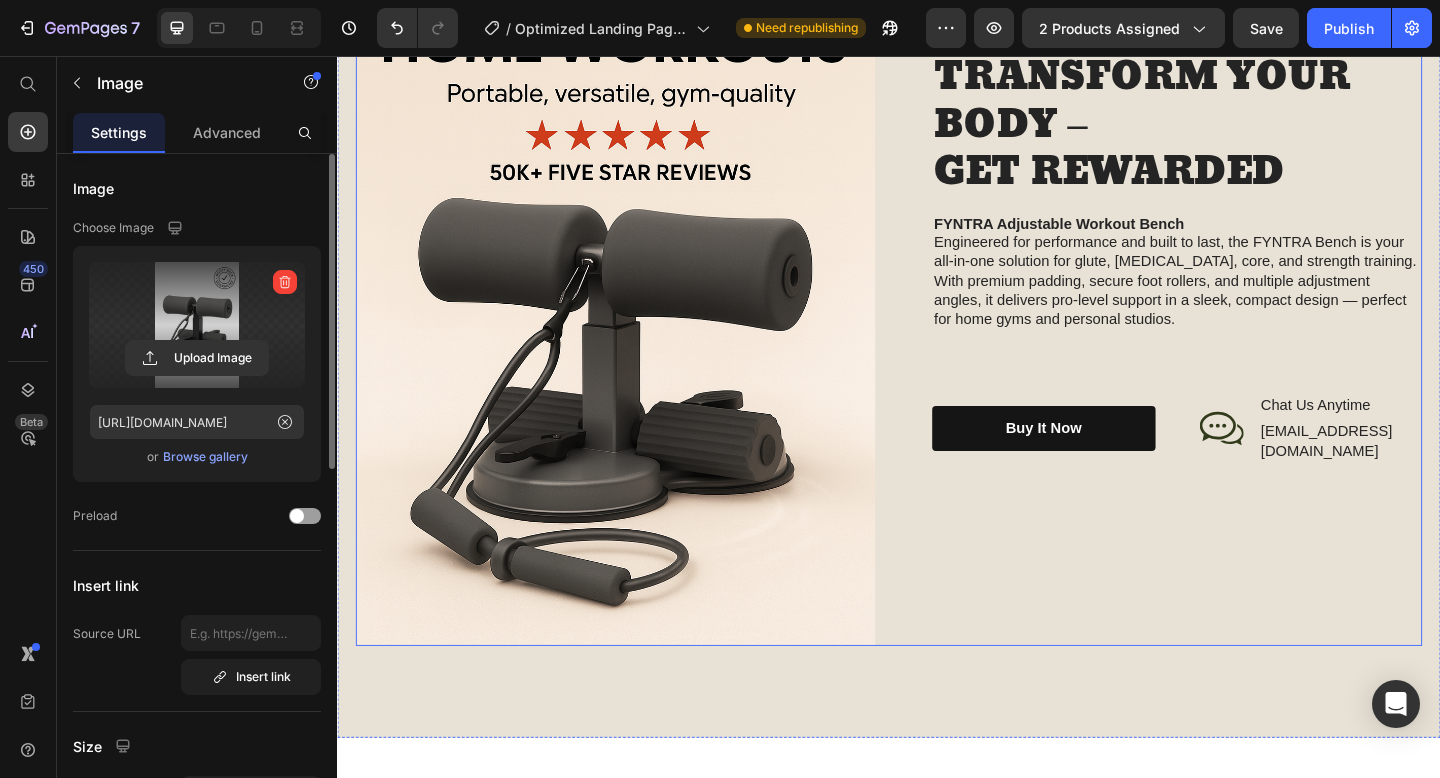 scroll, scrollTop: 1603, scrollLeft: 0, axis: vertical 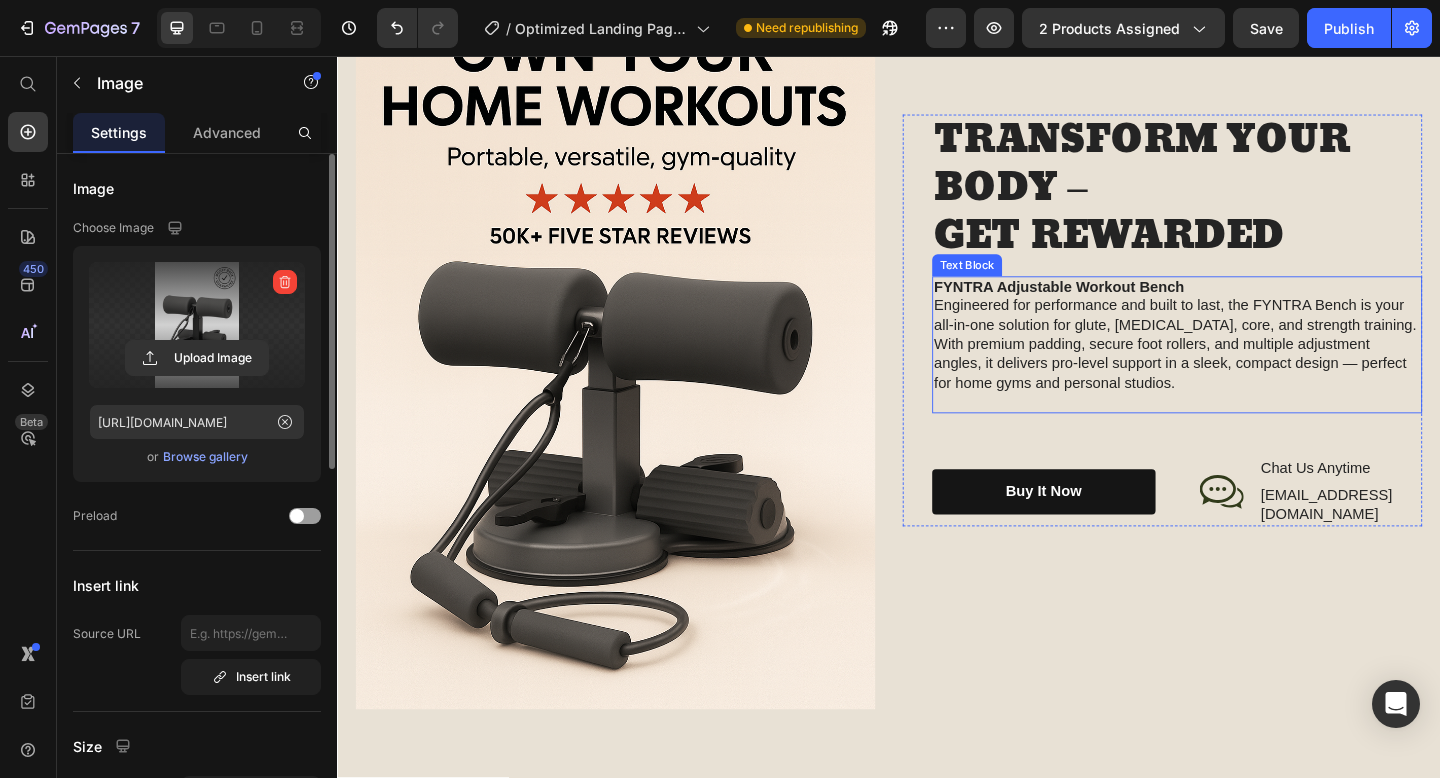 click on "FYNTRA Adjustable Workout Bench Engineered for performance and built to last, the FYNTRA Bench is your all-in-one solution for glute, [MEDICAL_DATA], core, and strength training. With premium padding, secure foot rollers, and multiple adjustment angles, it delivers pro-level support in a sleek, compact design — perfect for home gyms and personal studios." at bounding box center [1250, 360] 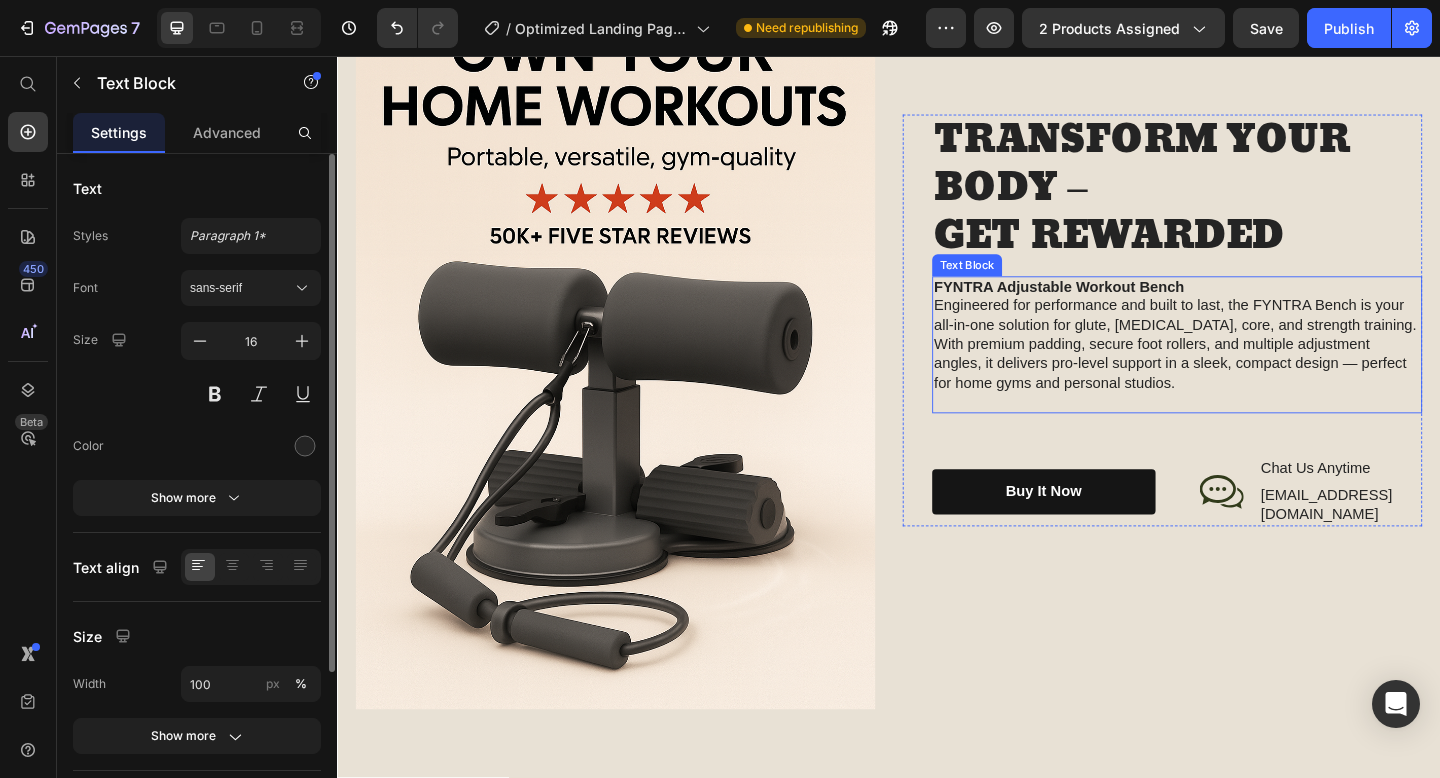 click on "FYNTRA Adjustable Workout Bench Engineered for performance and built to last, the FYNTRA Bench is your all-in-one solution for glute, [MEDICAL_DATA], core, and strength training. With premium padding, secure foot rollers, and multiple adjustment angles, it delivers pro-level support in a sleek, compact design — perfect for home gyms and personal studios." at bounding box center (1250, 360) 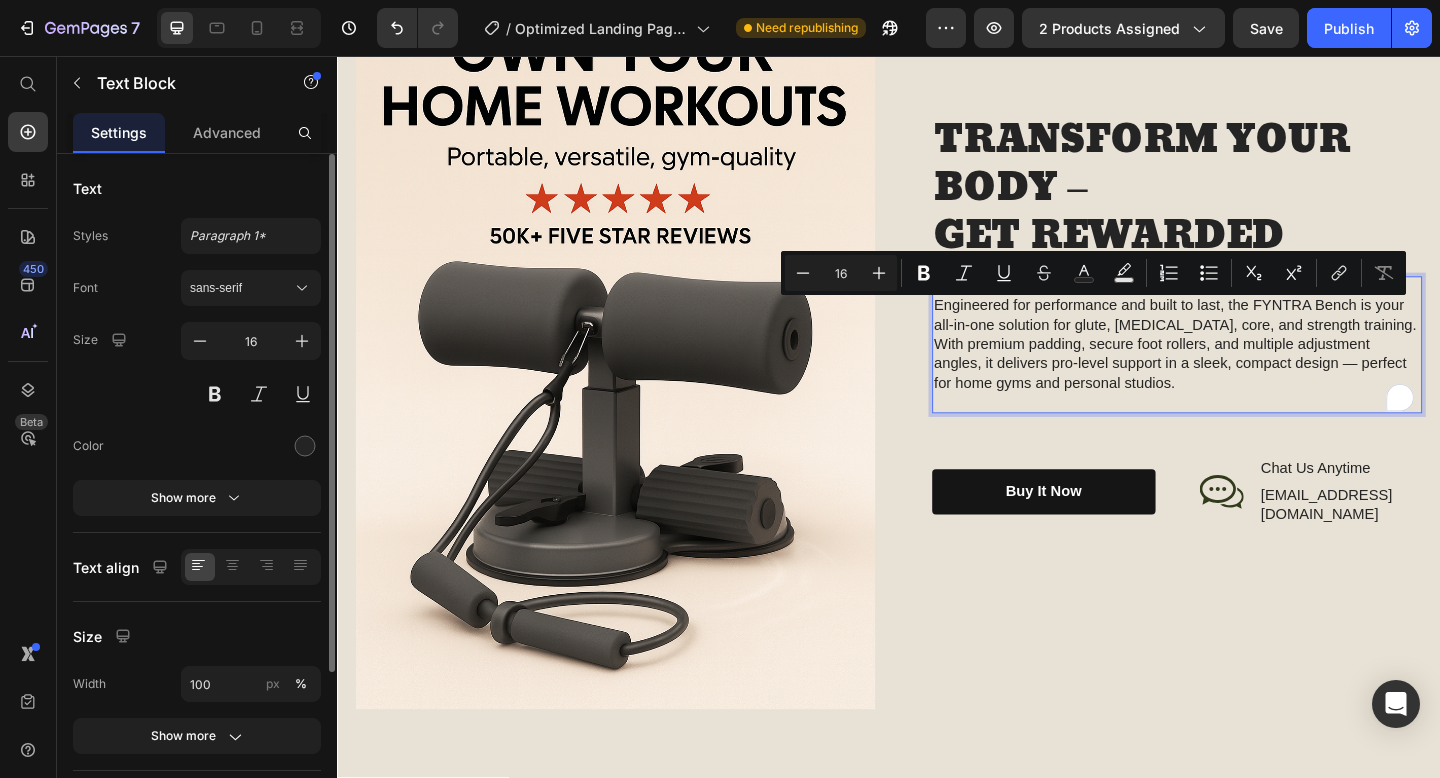 click on "FYNTRA Adjustable Workout Bench Engineered for performance and built to last, the FYNTRA Bench is your all-in-one solution for glute, [MEDICAL_DATA], core, and strength training. With premium padding, secure foot rollers, and multiple adjustment angles, it delivers pro-level support in a sleek, compact design — perfect for home gyms and personal studios." at bounding box center [1250, 360] 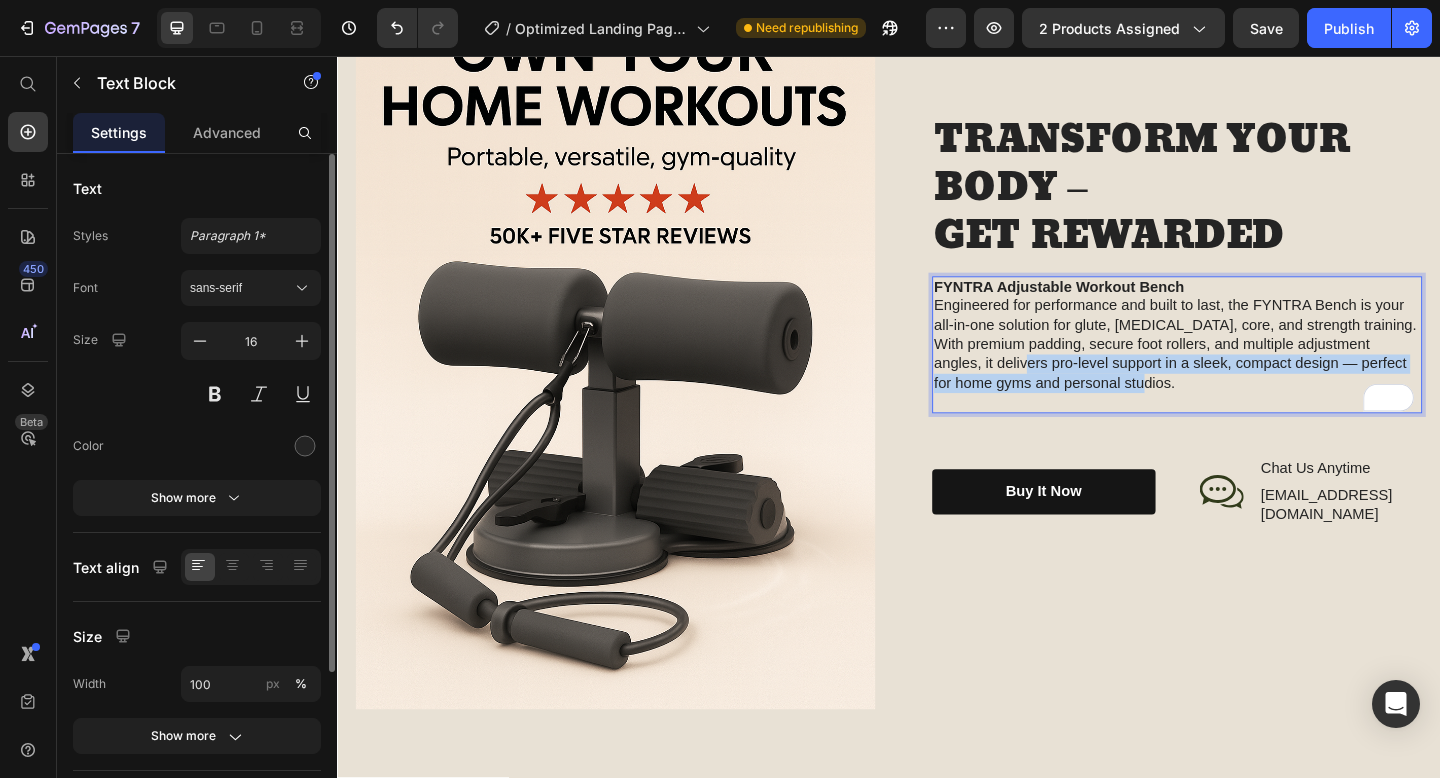 drag, startPoint x: 1159, startPoint y: 446, endPoint x: 1045, endPoint y: 406, distance: 120.8139 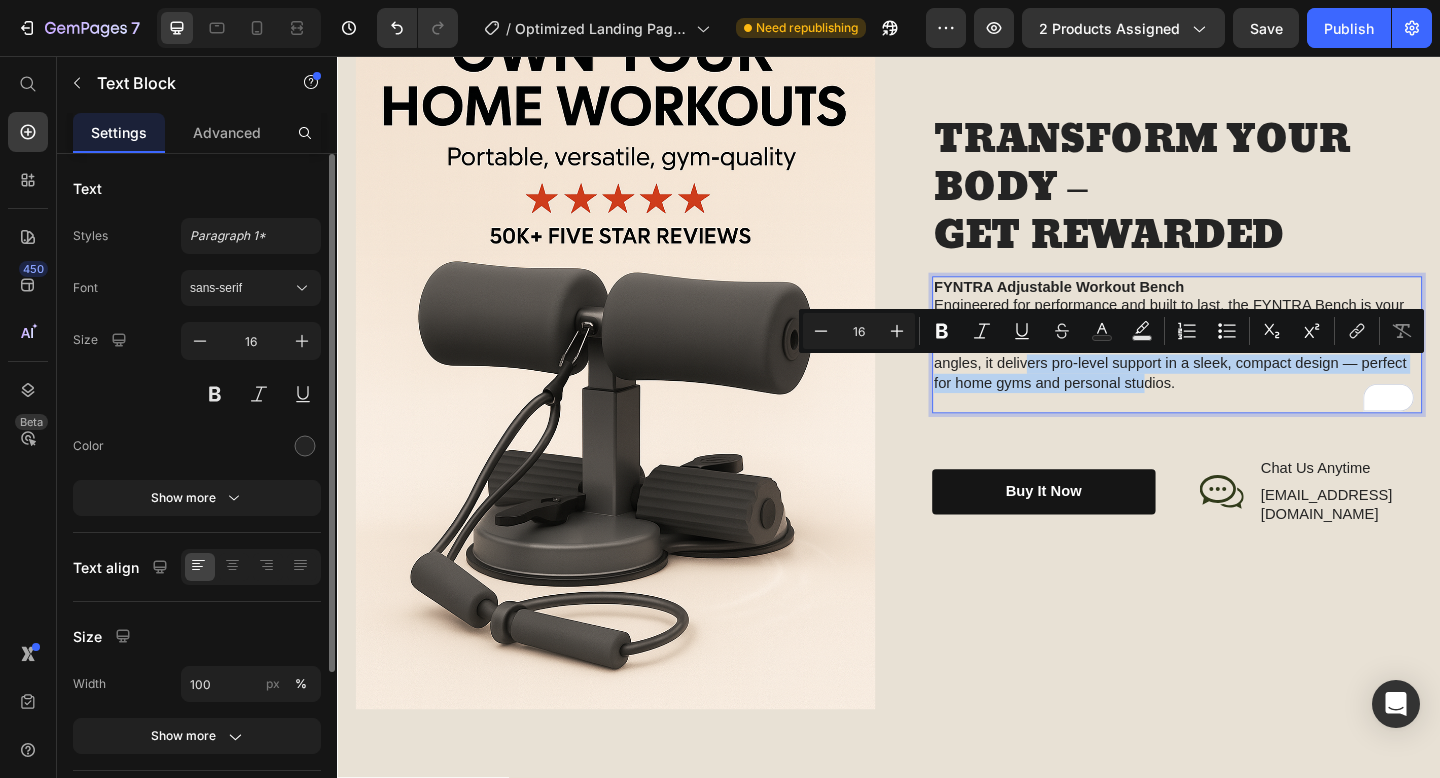 click at bounding box center (1250, 432) 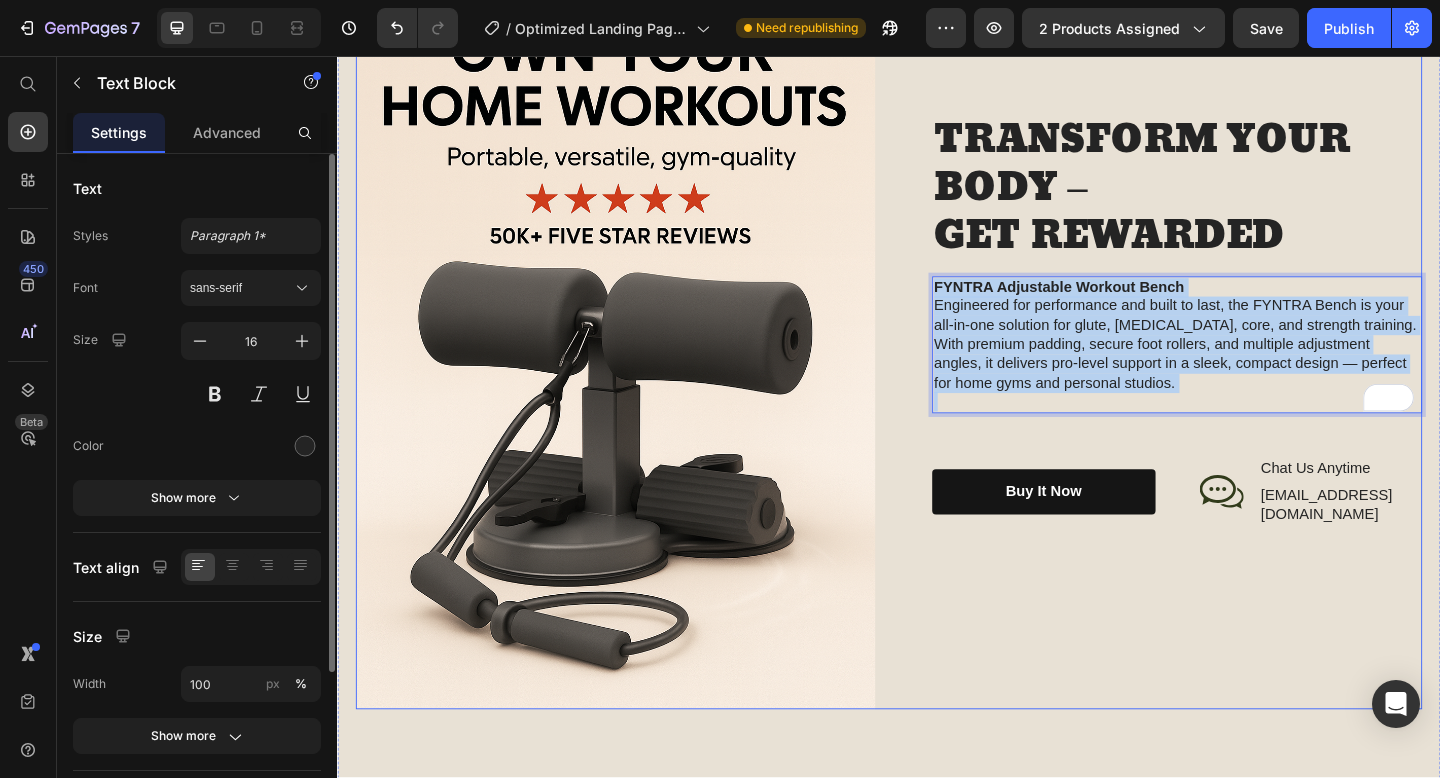 drag, startPoint x: 1145, startPoint y: 423, endPoint x: 918, endPoint y: 243, distance: 289.70502 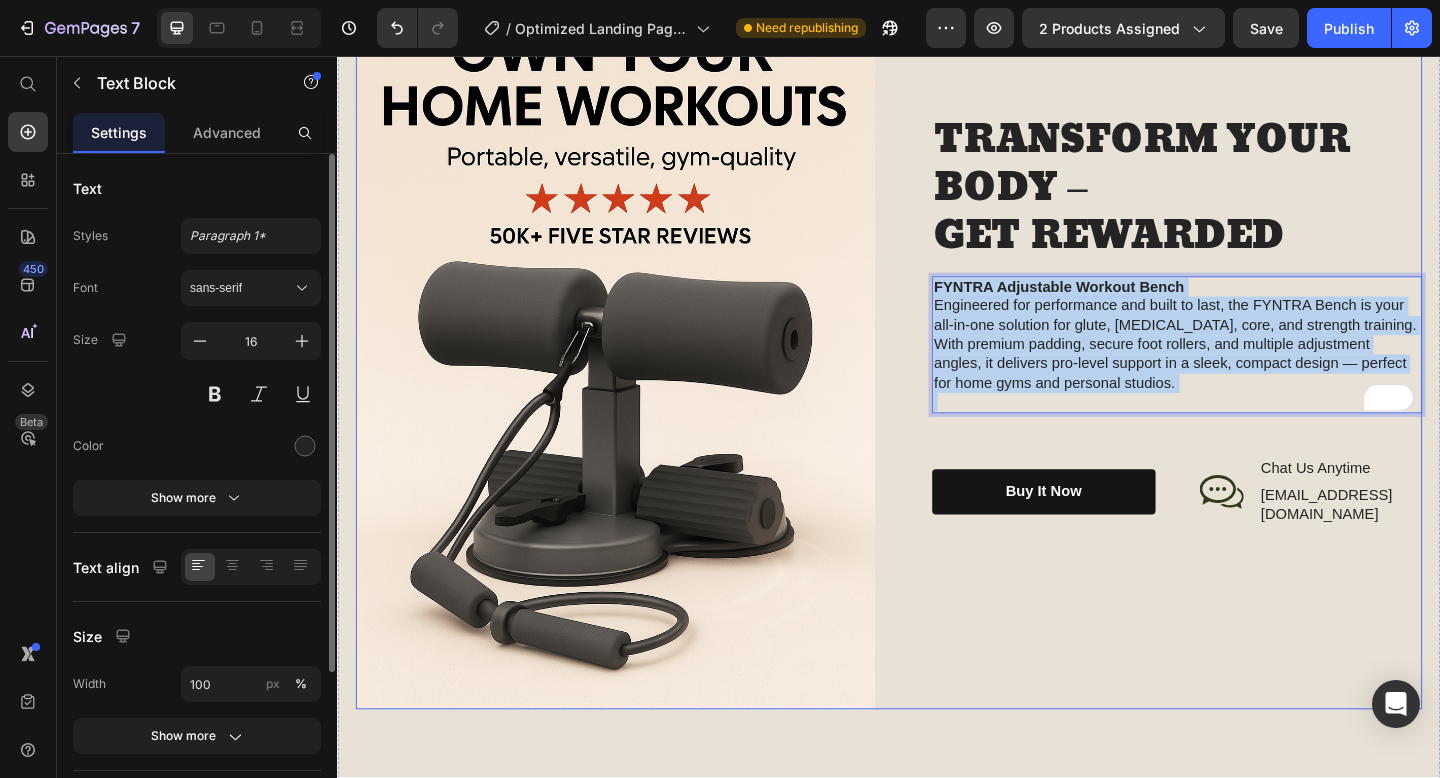 click on "Image TRANSFORM YOUR BODY –  GET REWARDED Heading FYNTRA Adjustable Workout Bench Engineered for performance and built to last, the FYNTRA Bench is your all-in-one solution for glute, [MEDICAL_DATA], core, and strength training. With premium padding, secure foot rollers, and multiple adjustment angles, it delivers pro-level support in a sleek, compact design — perfect for home gyms and personal studios. Text Block   48 buy it now Button
Icon Chat Us Anytime Text Block [EMAIL_ADDRESS][DOMAIN_NAME] Text [GEOGRAPHIC_DATA]" at bounding box center [937, 344] 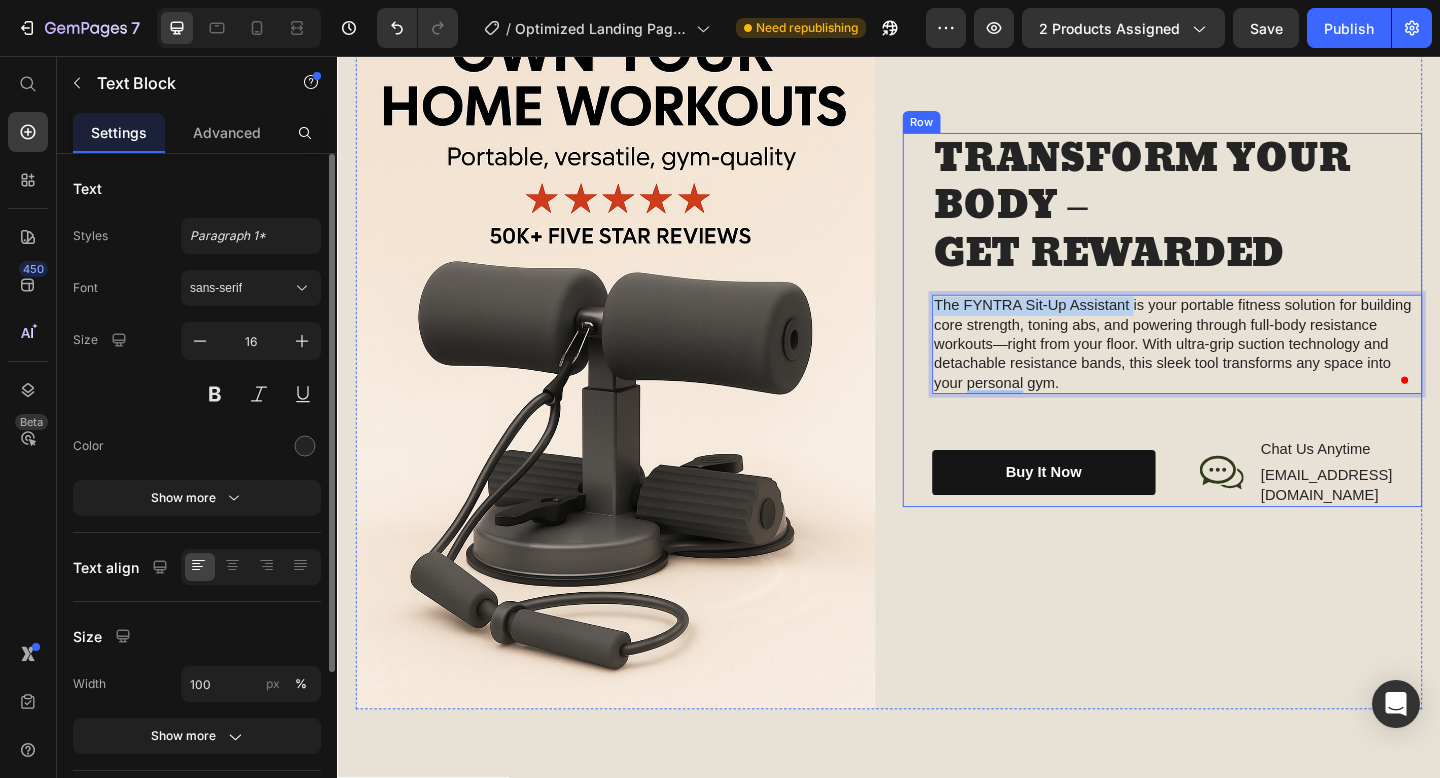 drag, startPoint x: 1195, startPoint y: 335, endPoint x: 975, endPoint y: 335, distance: 220 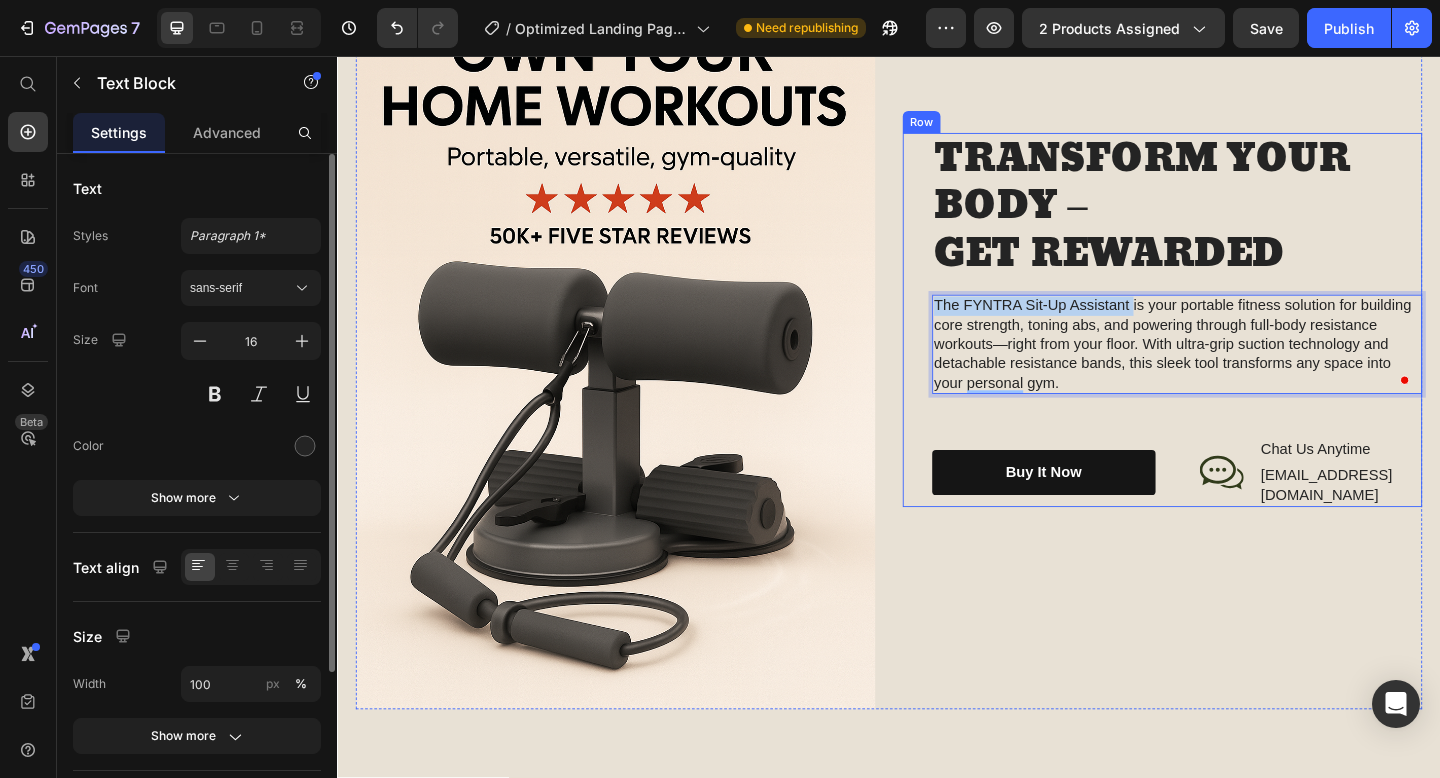 click on "TRANSFORM YOUR BODY –  GET REWARDED Heading The FYNTRA Sit-Up Assistant is your portable fitness solution for building core strength, toning abs, and powering through full-body resistance workouts—right from your floor. With ultra-grip suction technology and detachable resistance bands, this sleek tool transforms any space into your personal gym. Text Block   48 buy it now Button
Icon Chat Us Anytime Text Block [EMAIL_ADDRESS][DOMAIN_NAME] Text [GEOGRAPHIC_DATA]" at bounding box center [1234, 343] 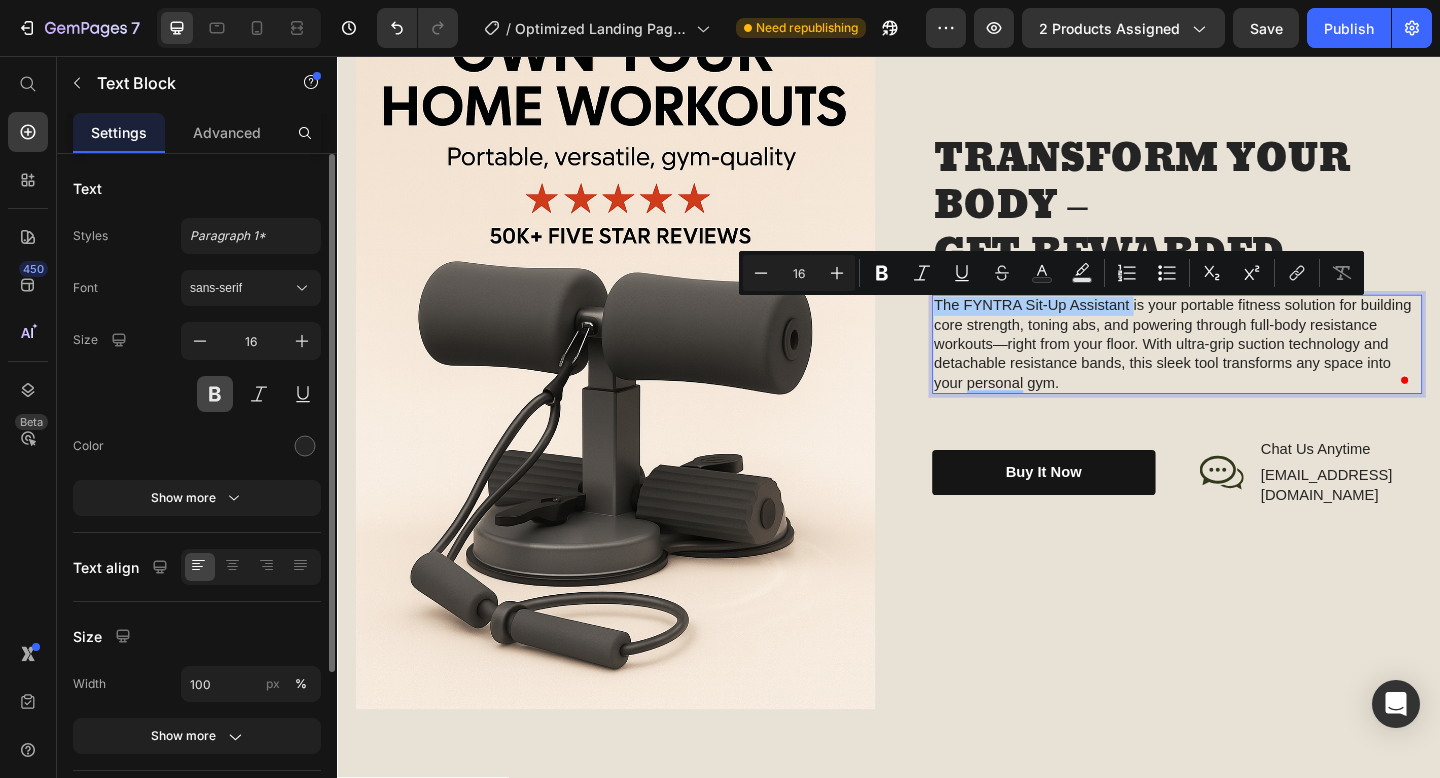 click at bounding box center [215, 394] 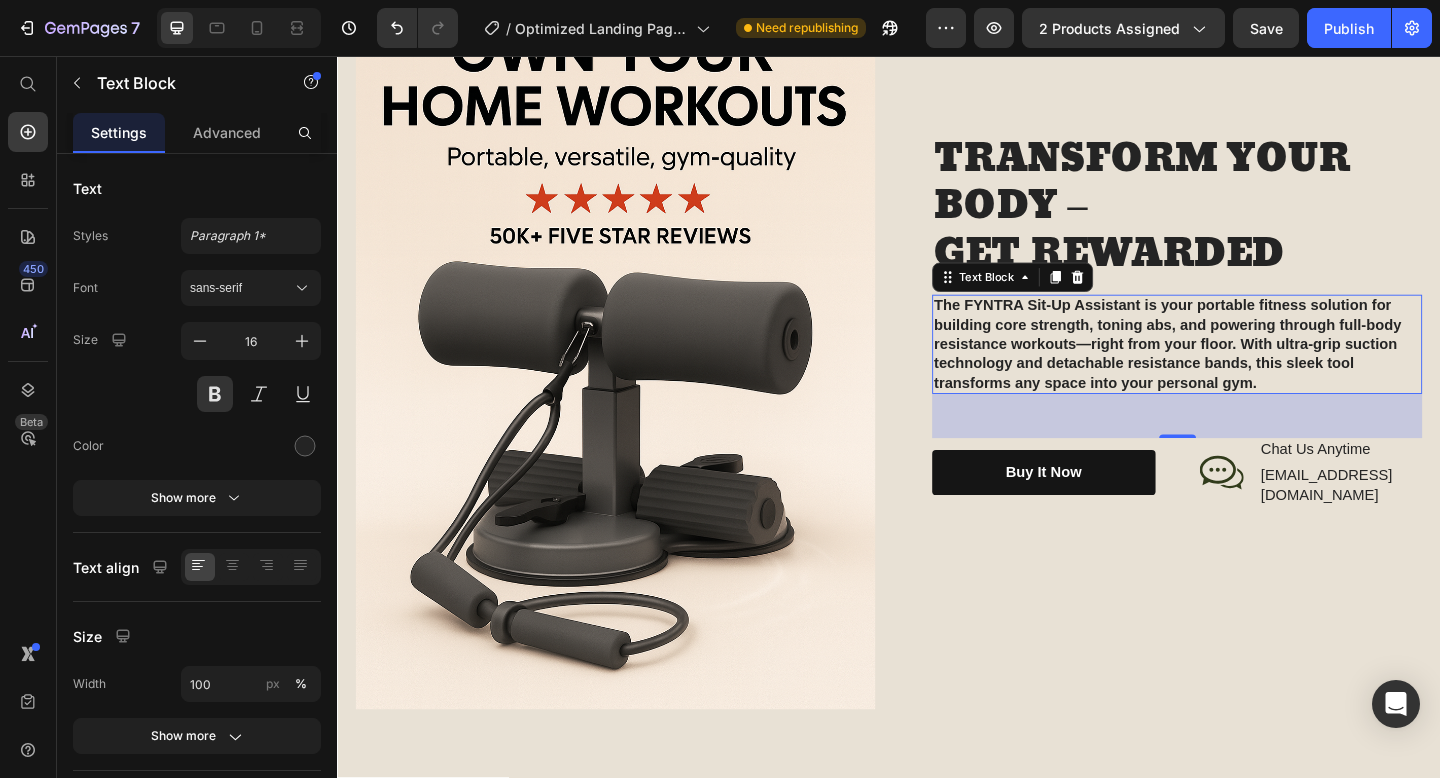 click on "The FYNTRA Sit-Up Assistant is your portable fitness solution for building core strength, toning abs, and powering through full-body resistance workouts—right from your floor. With ultra-grip suction technology and detachable resistance bands, this sleek tool transforms any space into your personal gym." at bounding box center [1250, 370] 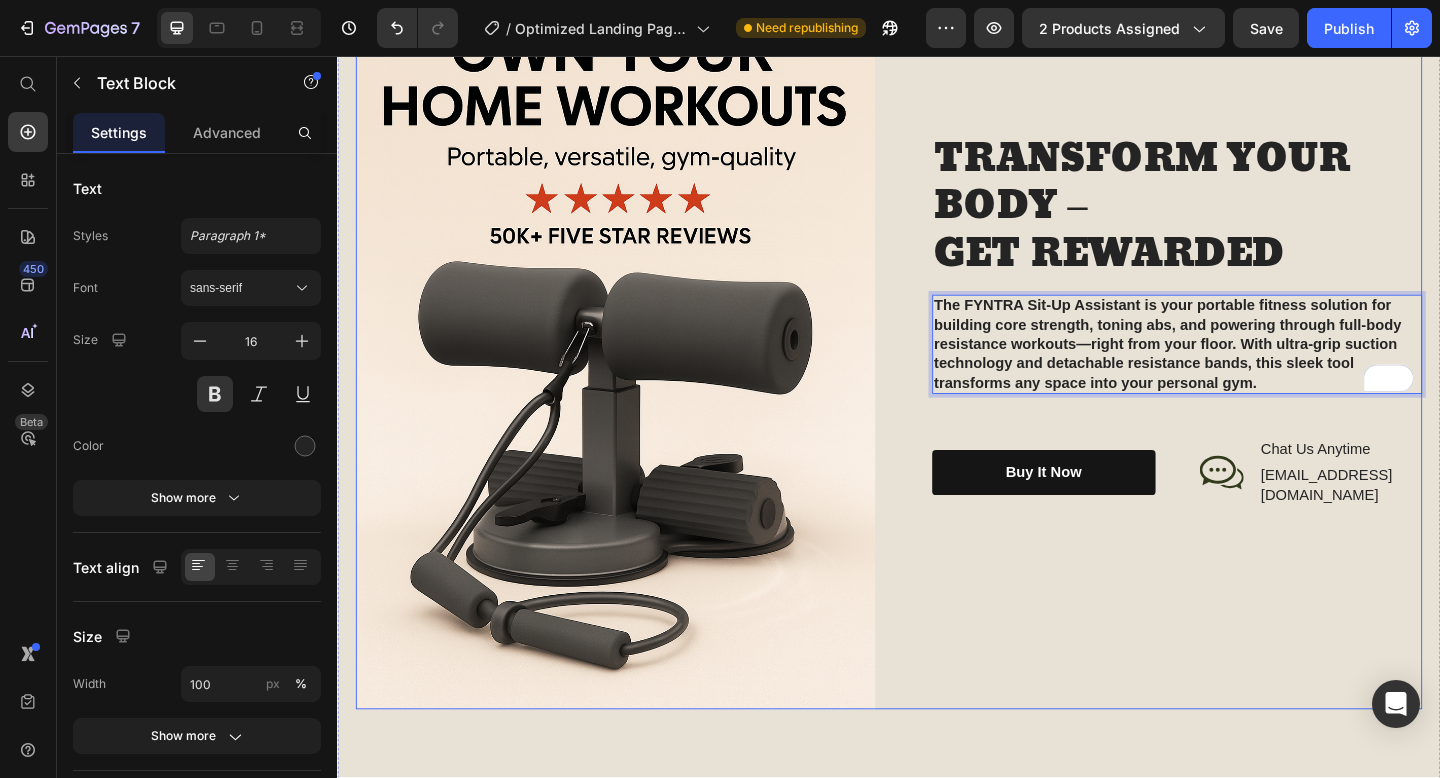 click on "TRANSFORM YOUR BODY –  GET REWARDED Heading The FYNTRA Sit-Up Assistant is your portable fitness solution for building core strength, toning abs, and powering through full-body resistance workouts—right from your floor. With ultra-grip suction technology and detachable resistance bands, this sleek tool transforms any space into your personal gym. Text Block   48 buy it now Button
Icon Chat Us Anytime Text Block [EMAIL_ADDRESS][DOMAIN_NAME] Text [GEOGRAPHIC_DATA]" at bounding box center (1234, 344) 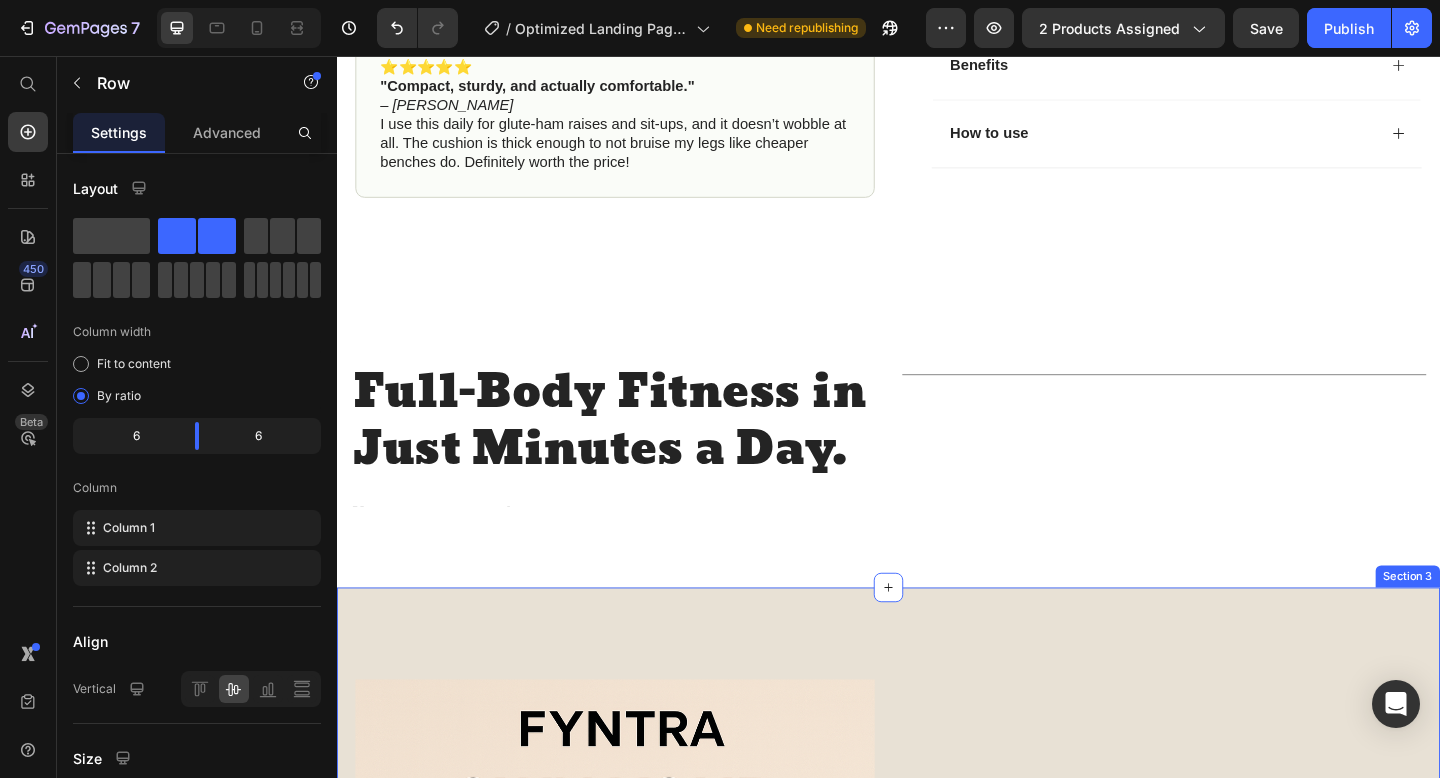 scroll, scrollTop: 529, scrollLeft: 0, axis: vertical 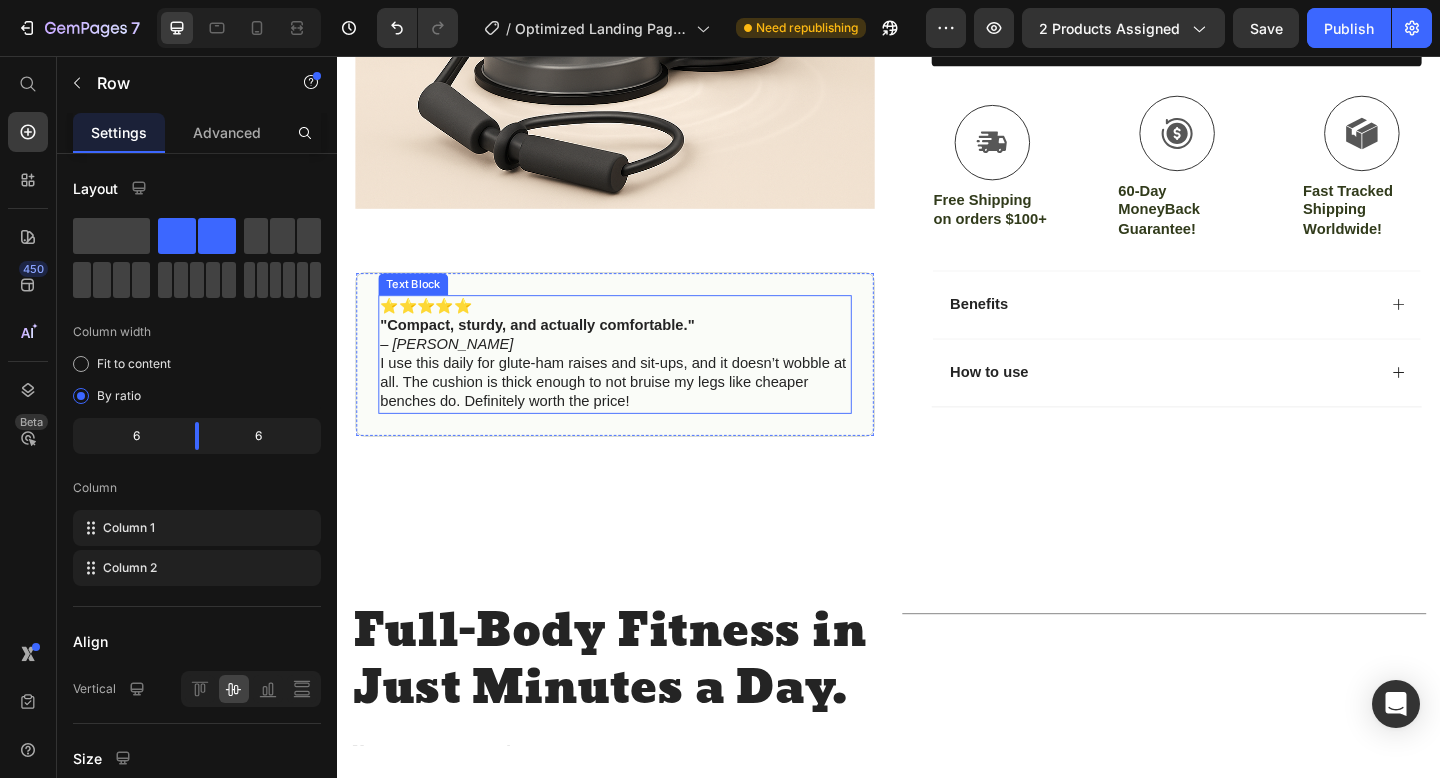 click on "I use this daily for glute-ham raises and sit-ups, and it doesn’t wobble at all. The cushion is thick enough to not bruise my legs like cheaper benches do. Definitely worth the price!" at bounding box center [639, 411] 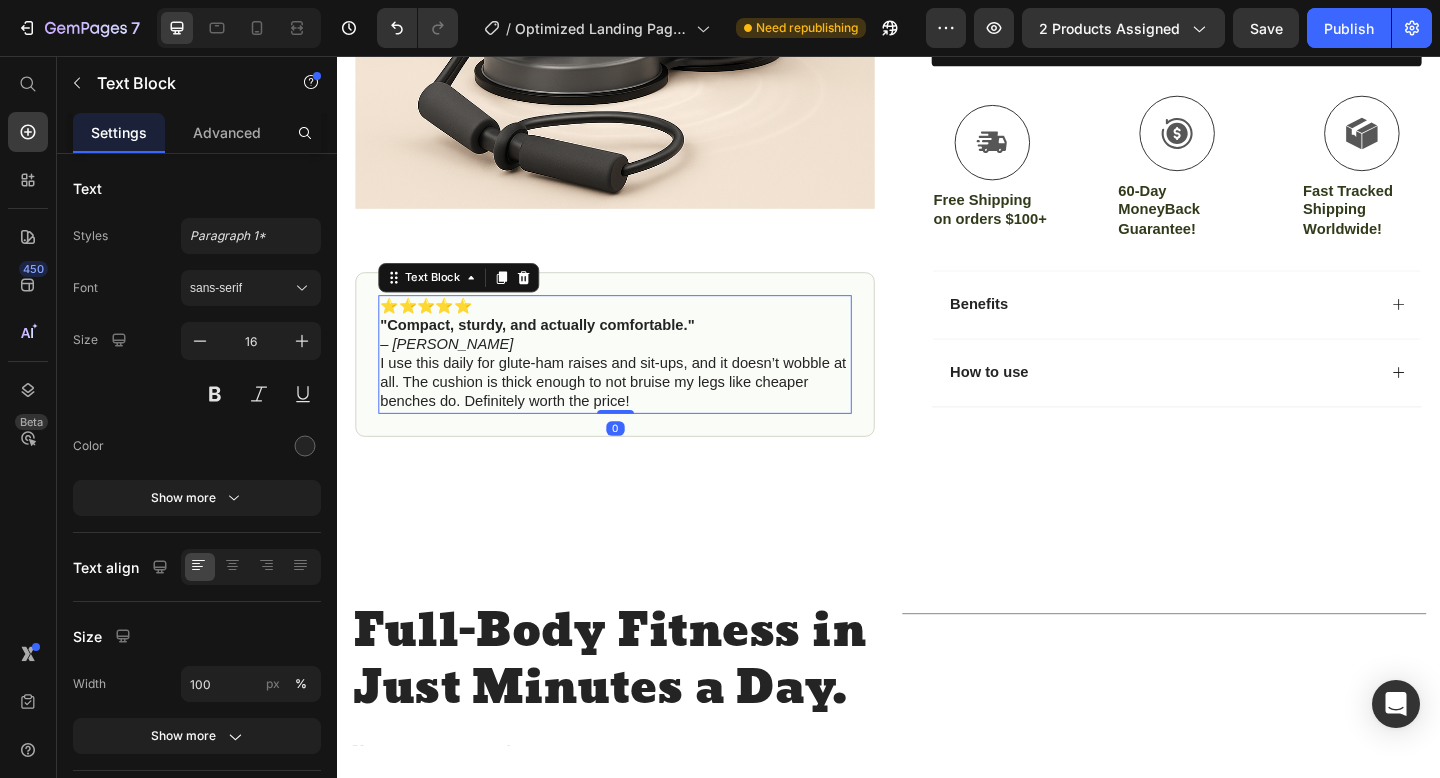 click on "I use this daily for glute-ham raises and sit-ups, and it doesn’t wobble at all. The cushion is thick enough to not bruise my legs like cheaper benches do. Definitely worth the price!" at bounding box center (639, 411) 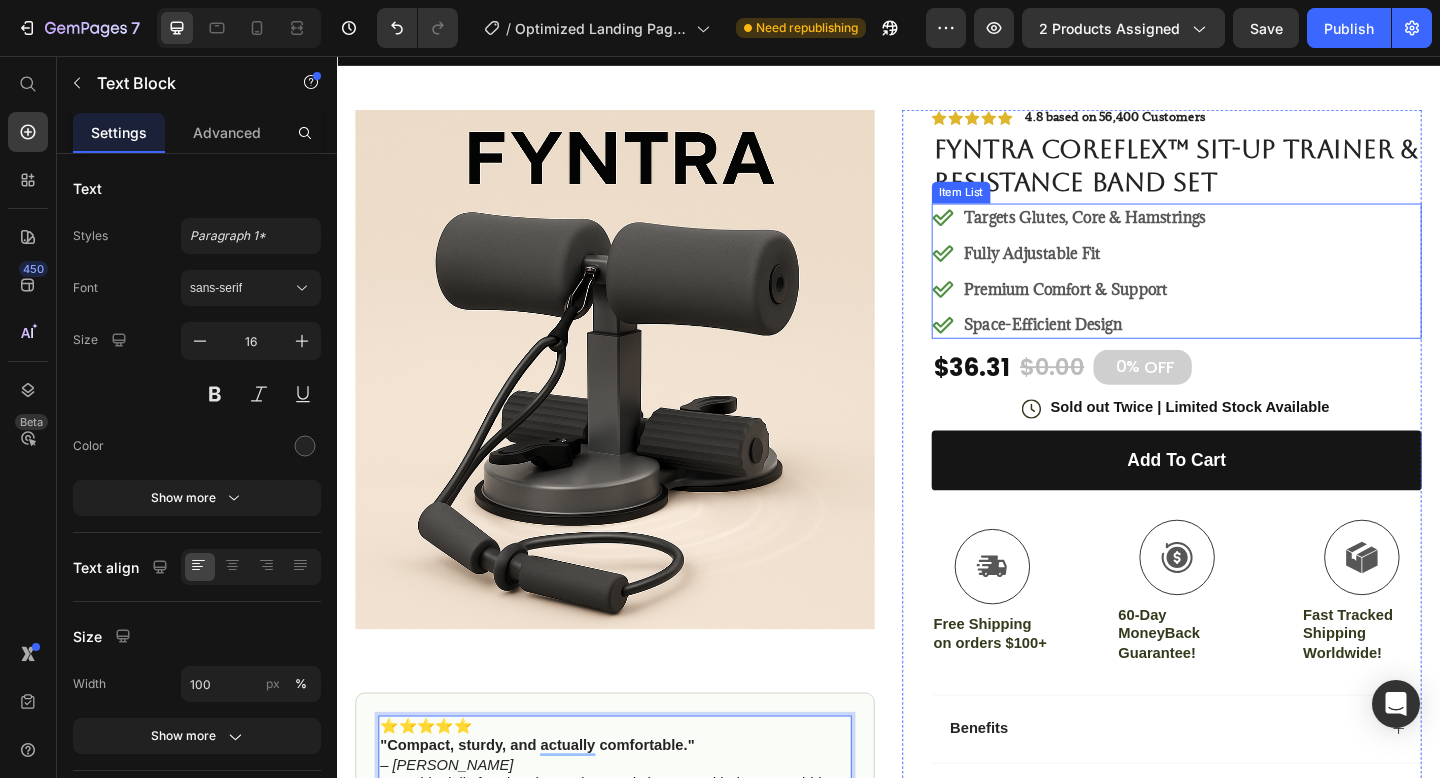 scroll, scrollTop: 359, scrollLeft: 0, axis: vertical 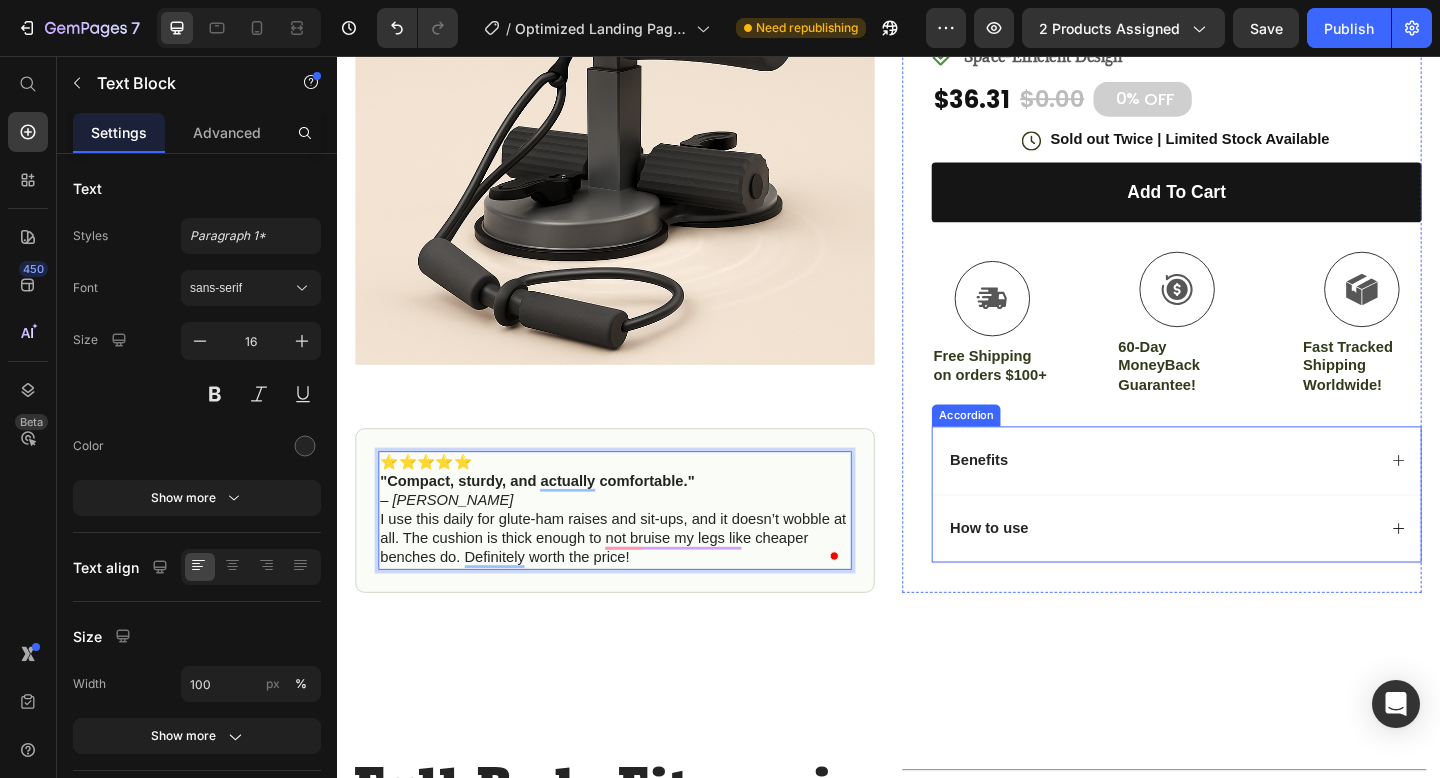 click on "Benefits" at bounding box center (1234, 496) 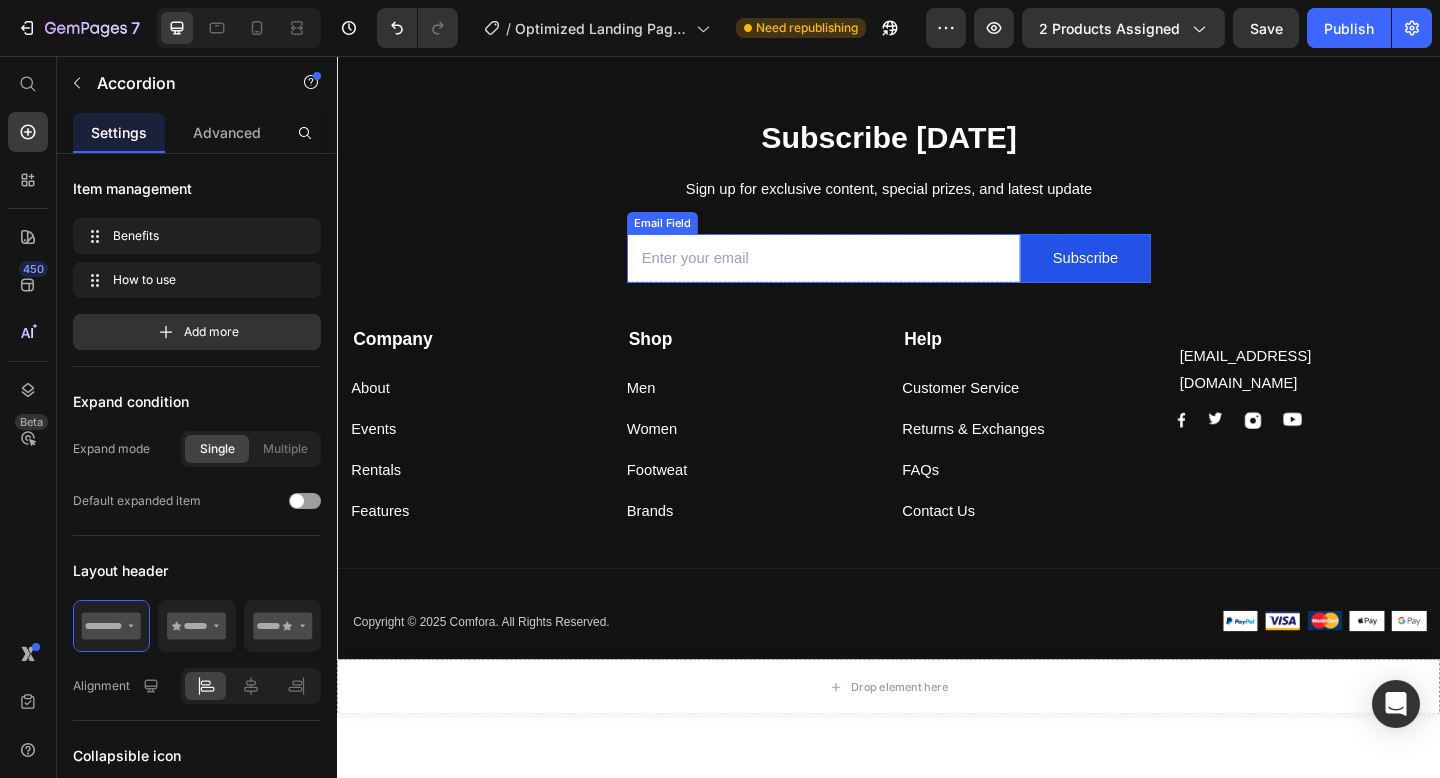 scroll, scrollTop: 6430, scrollLeft: 0, axis: vertical 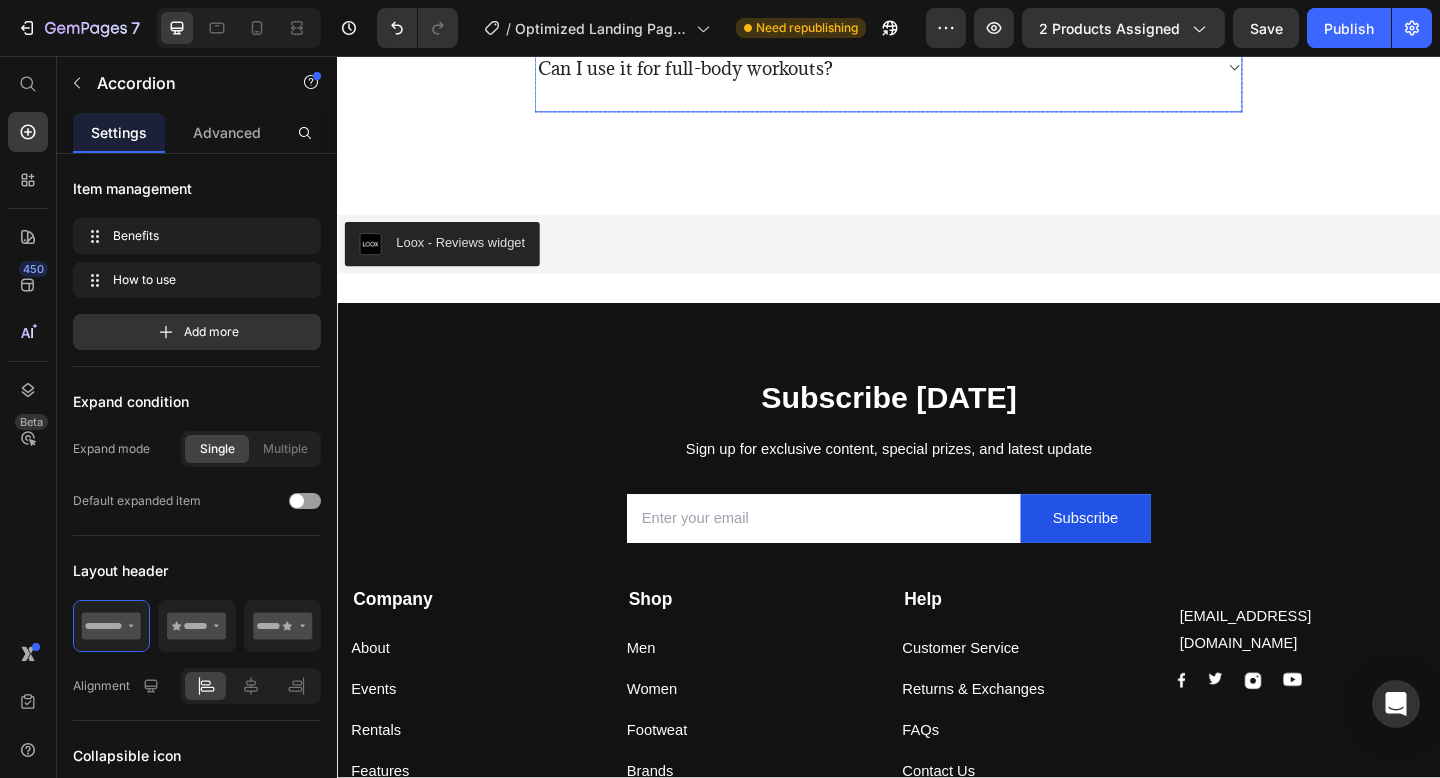 click on "Can I use it for full-body workouts?" at bounding box center [937, 70] 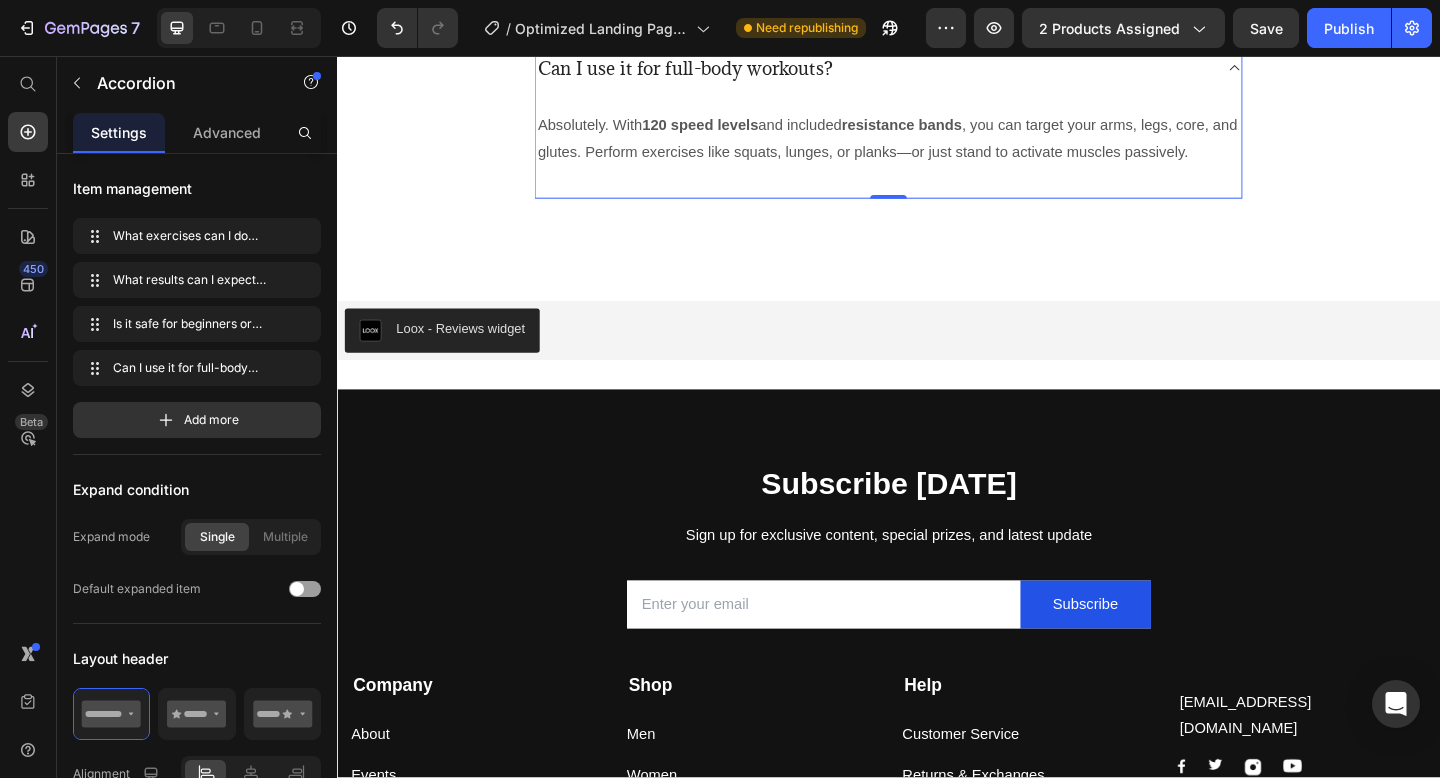 click on "Can I use it for full-body workouts?" at bounding box center (716, 69) 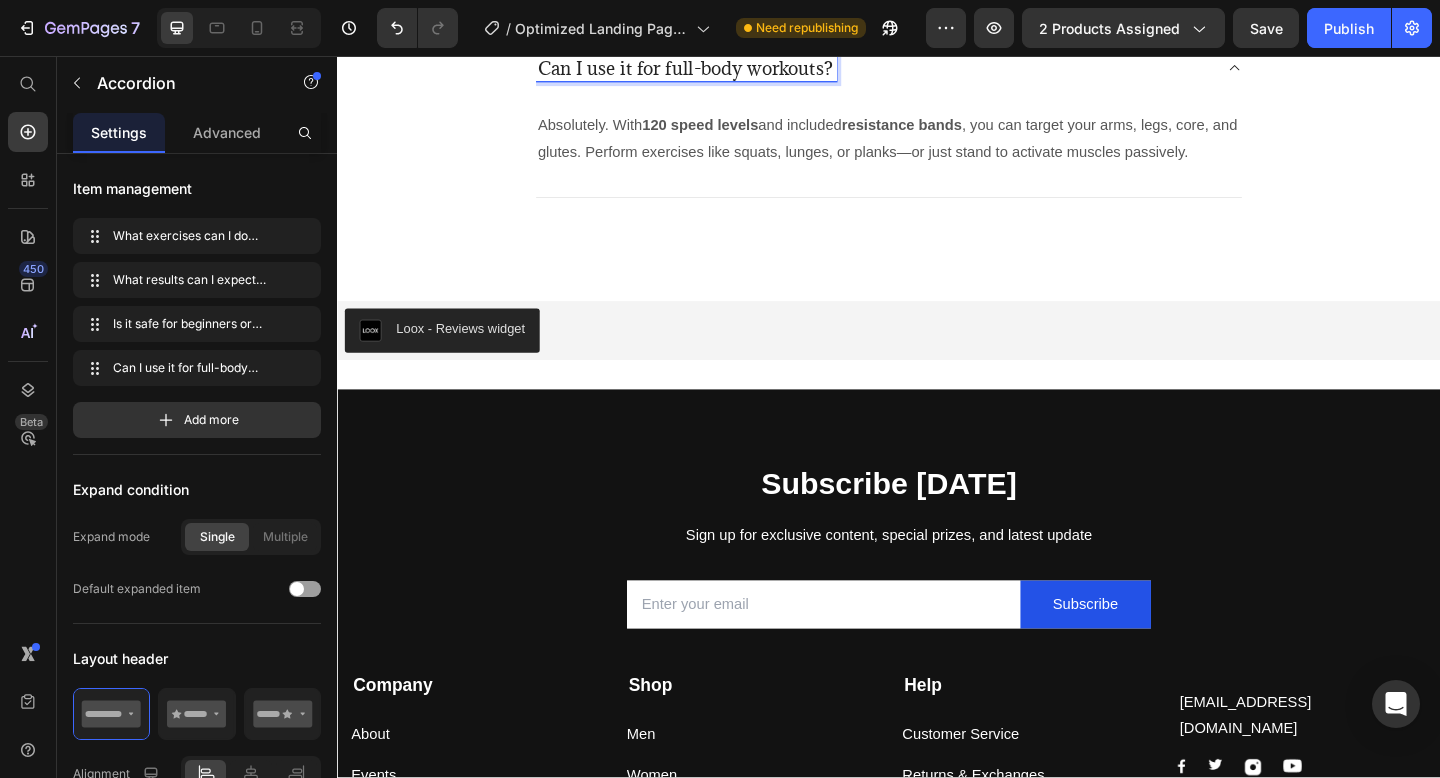 click on "Is it safe for beginners or older adults?" at bounding box center (729, -27) 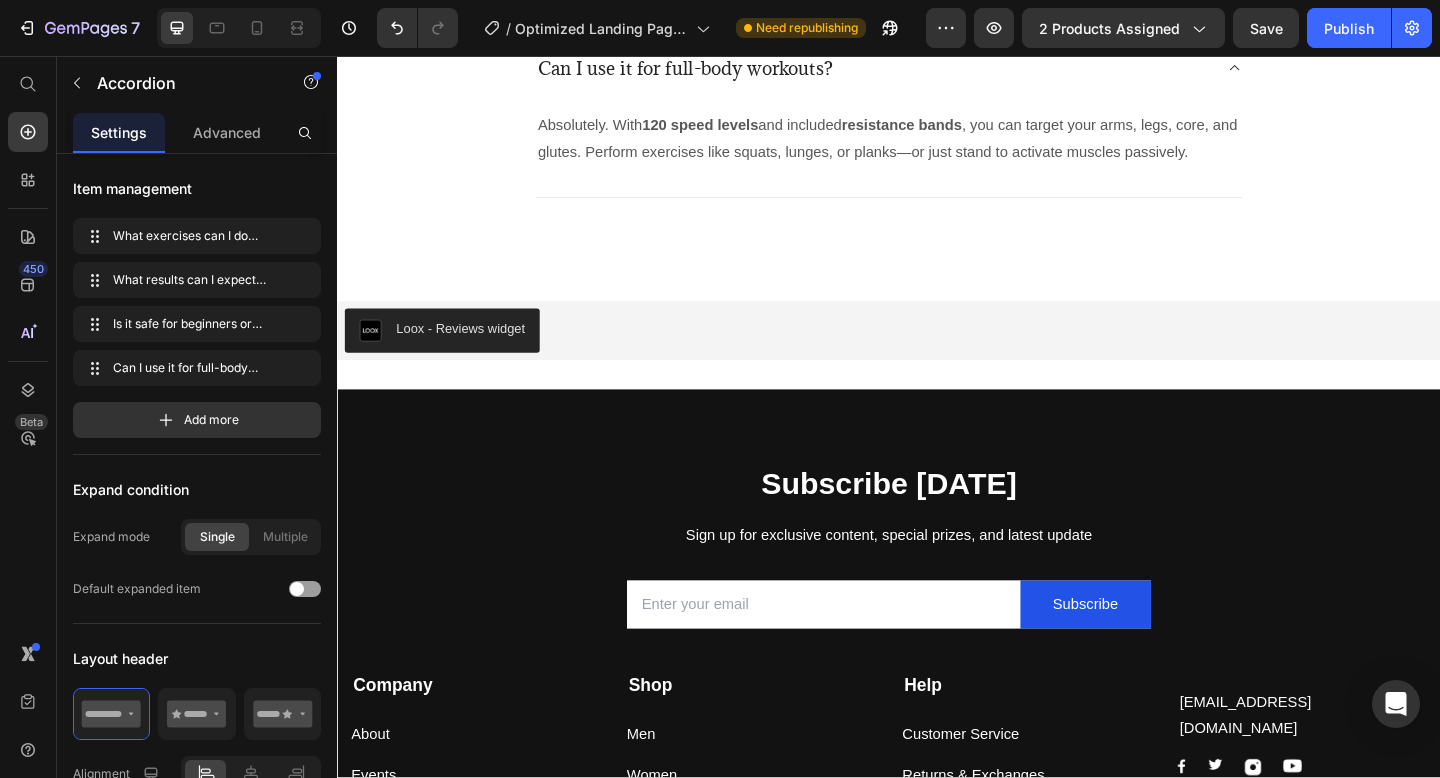 click on "Can I use it for full-body workouts?" at bounding box center [716, 69] 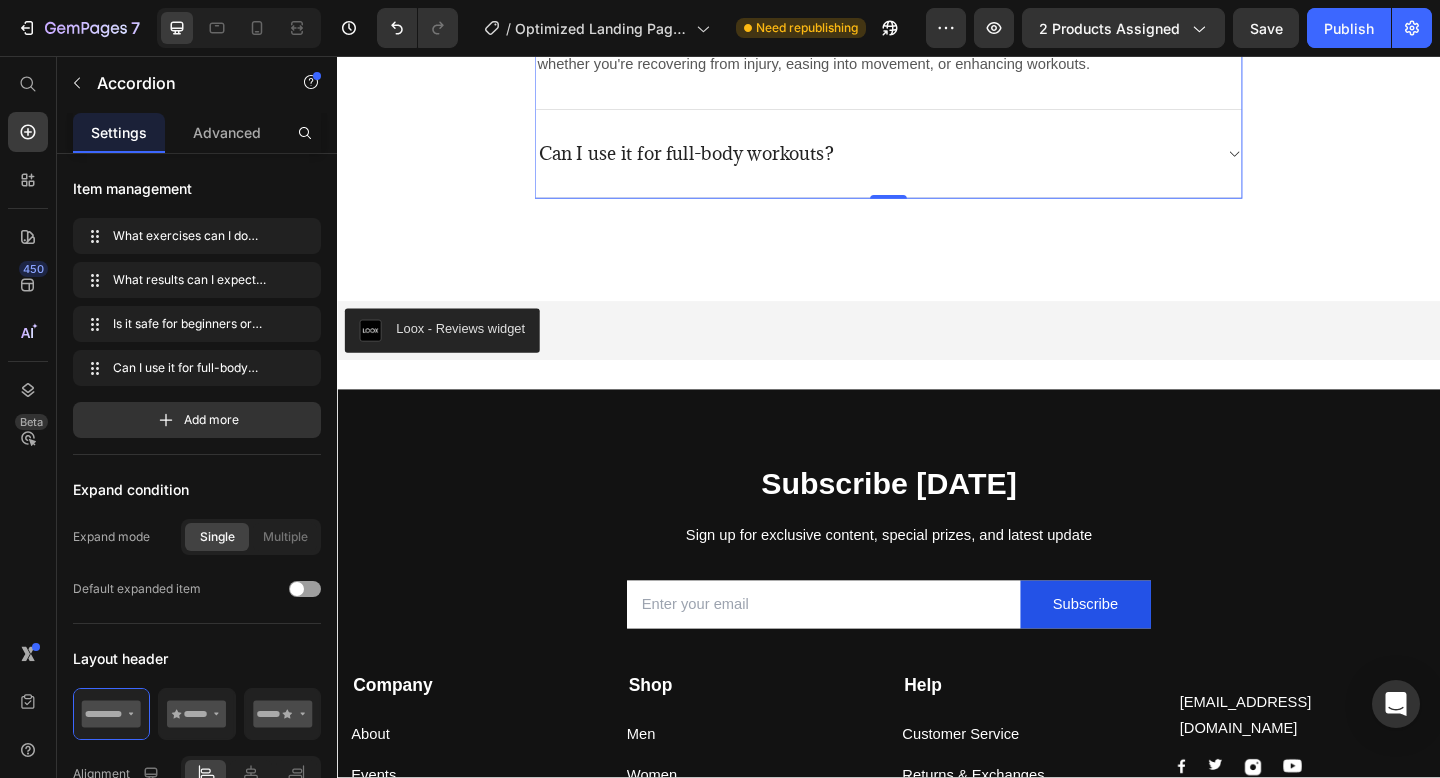 click on "Is it safe for beginners or older adults?" at bounding box center [921, -27] 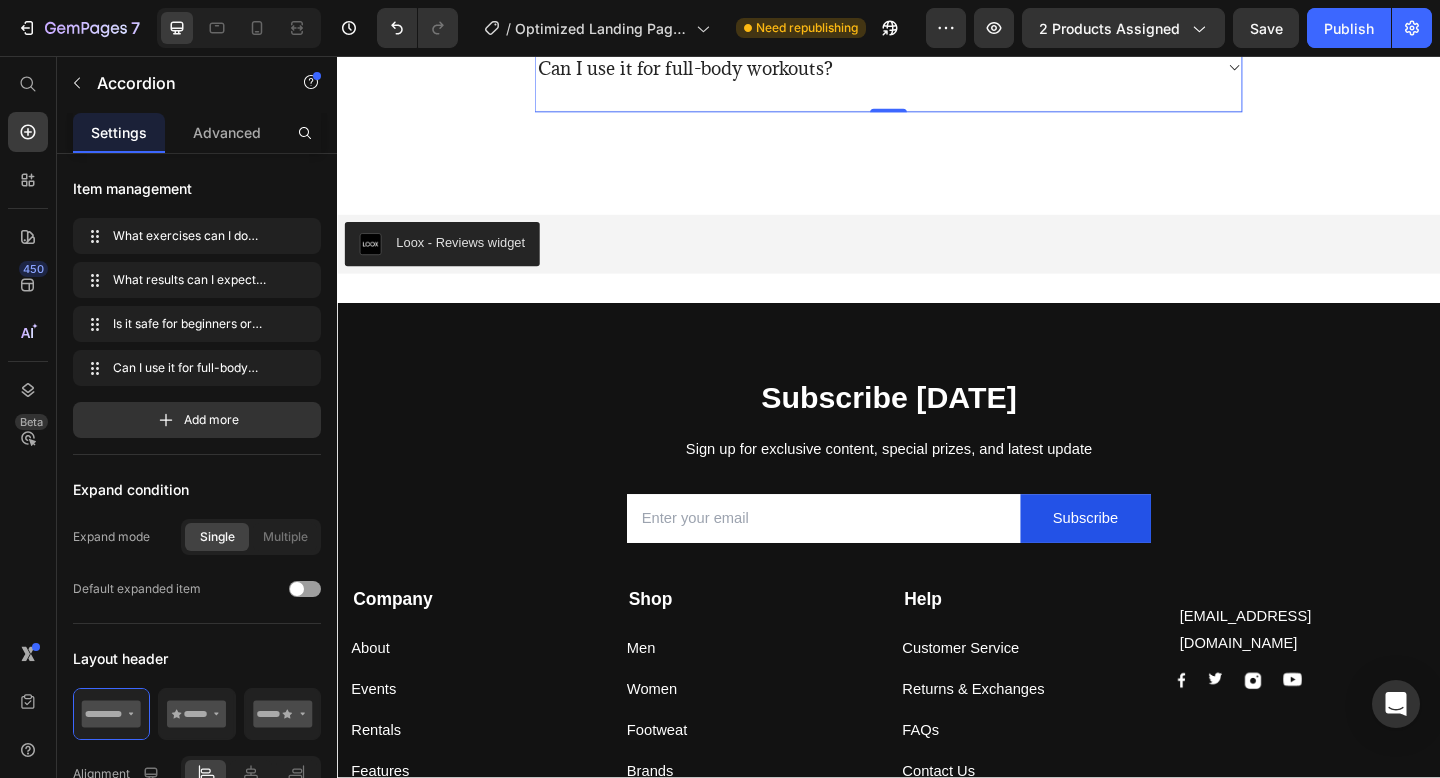 click on "What results can I expect—and how fast?" at bounding box center (921, -136) 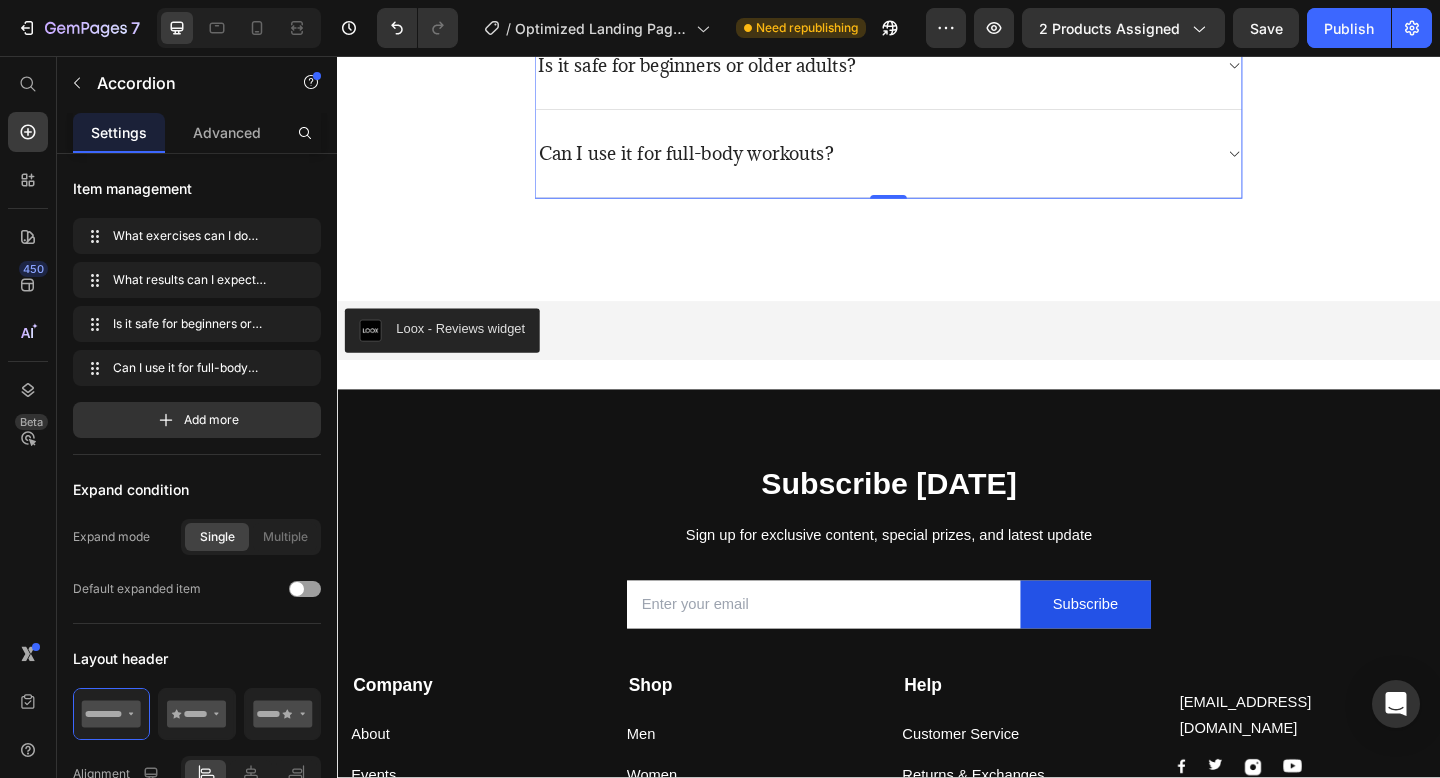 click on "What results can I expect—and how fast?" at bounding box center [921, -136] 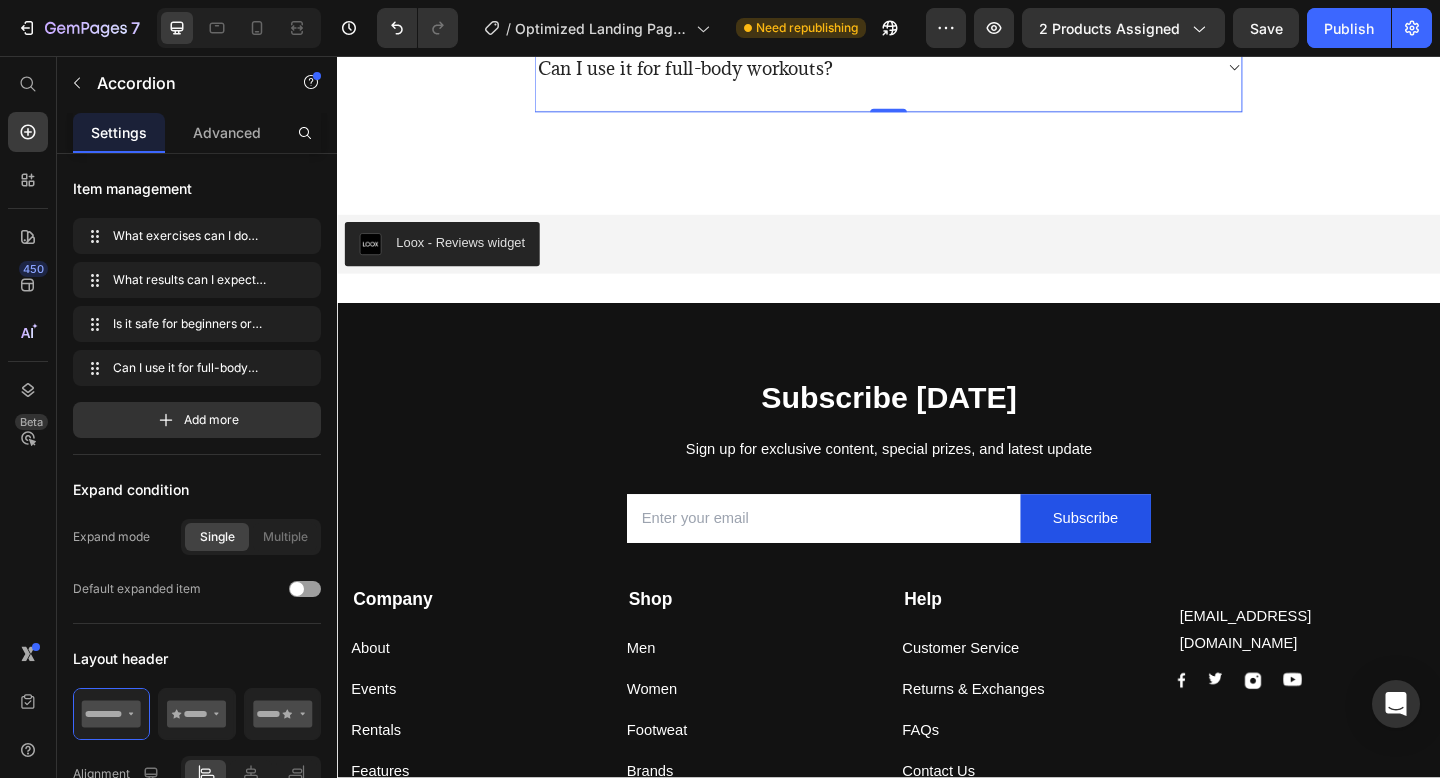click on "What exercises can I do with this bench?" at bounding box center [937, -242] 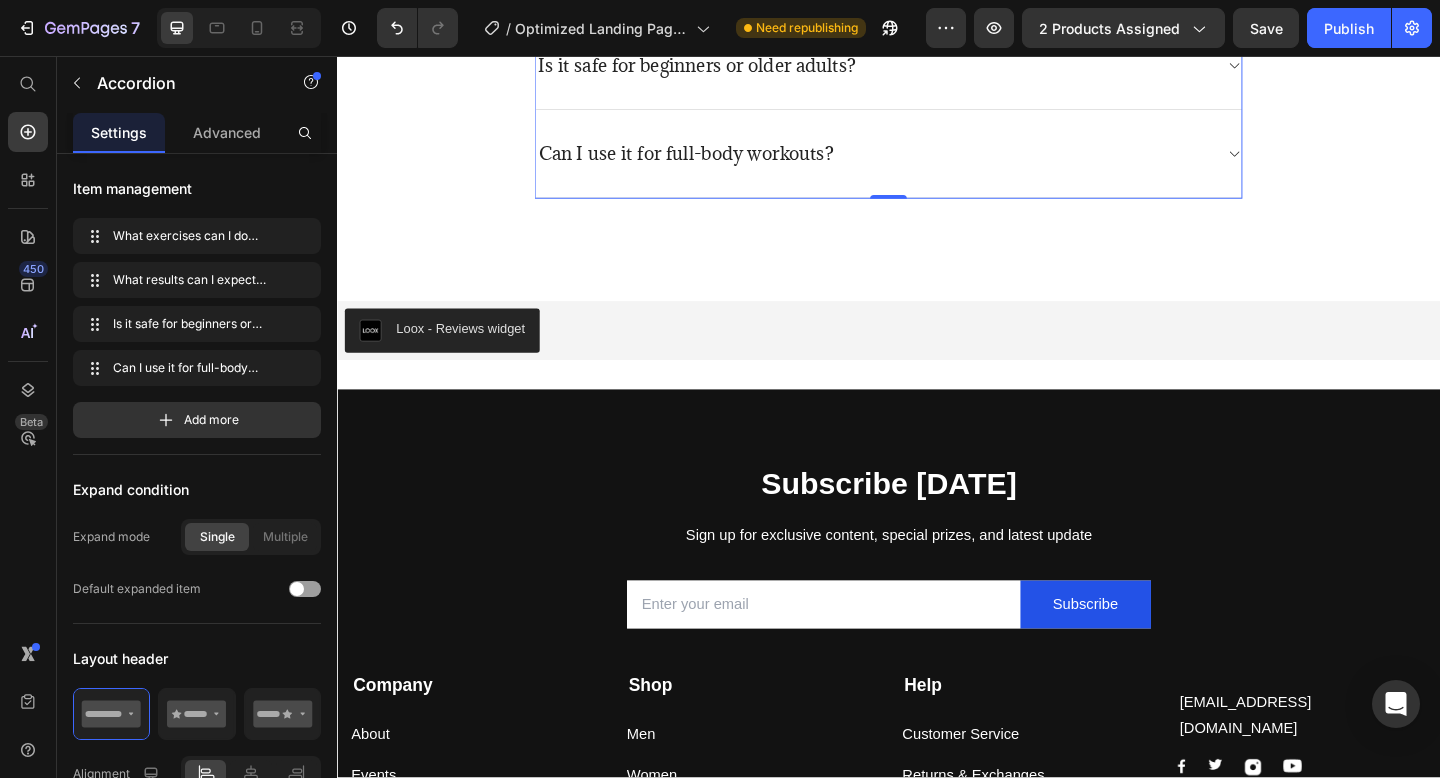 click on "What exercises can I do with this bench?" at bounding box center [937, -243] 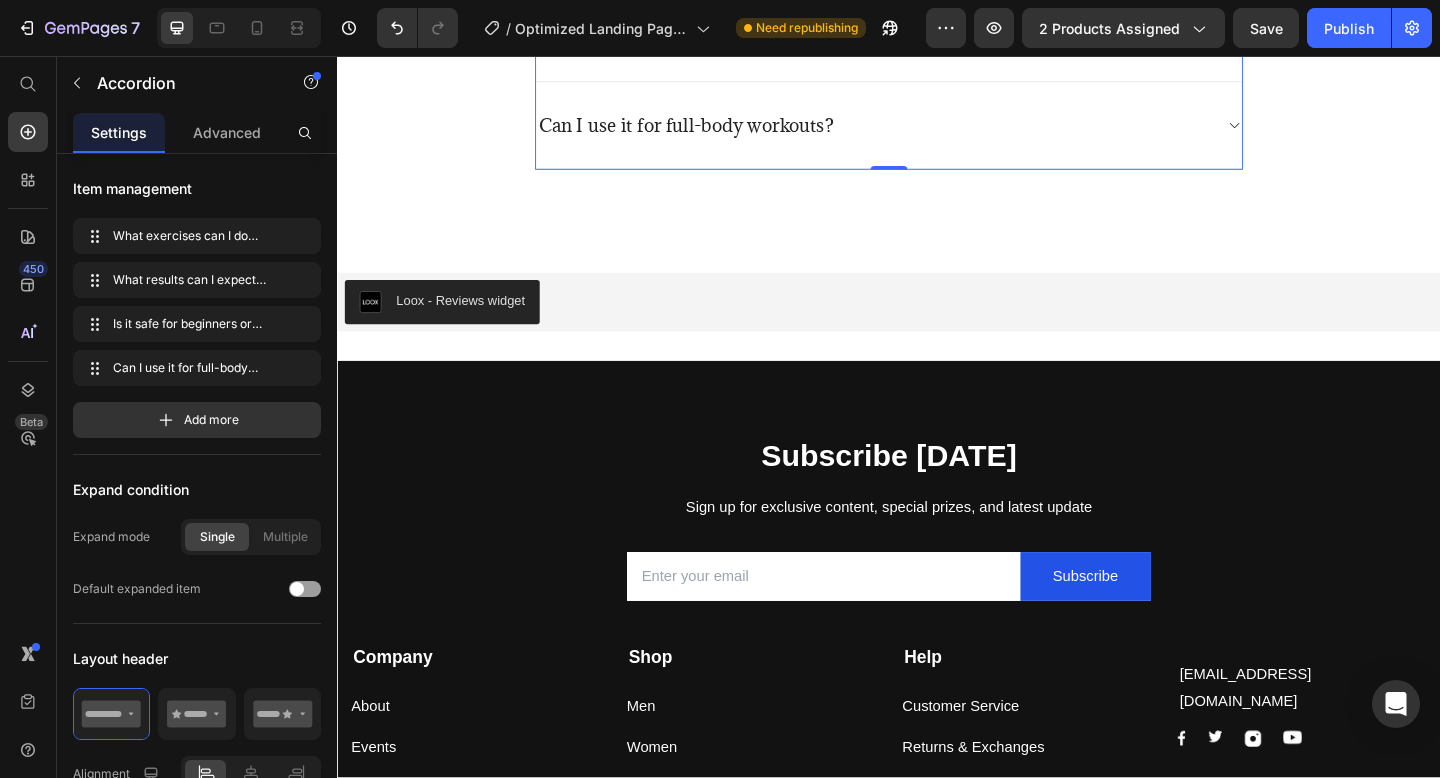 scroll, scrollTop: 6364, scrollLeft: 0, axis: vertical 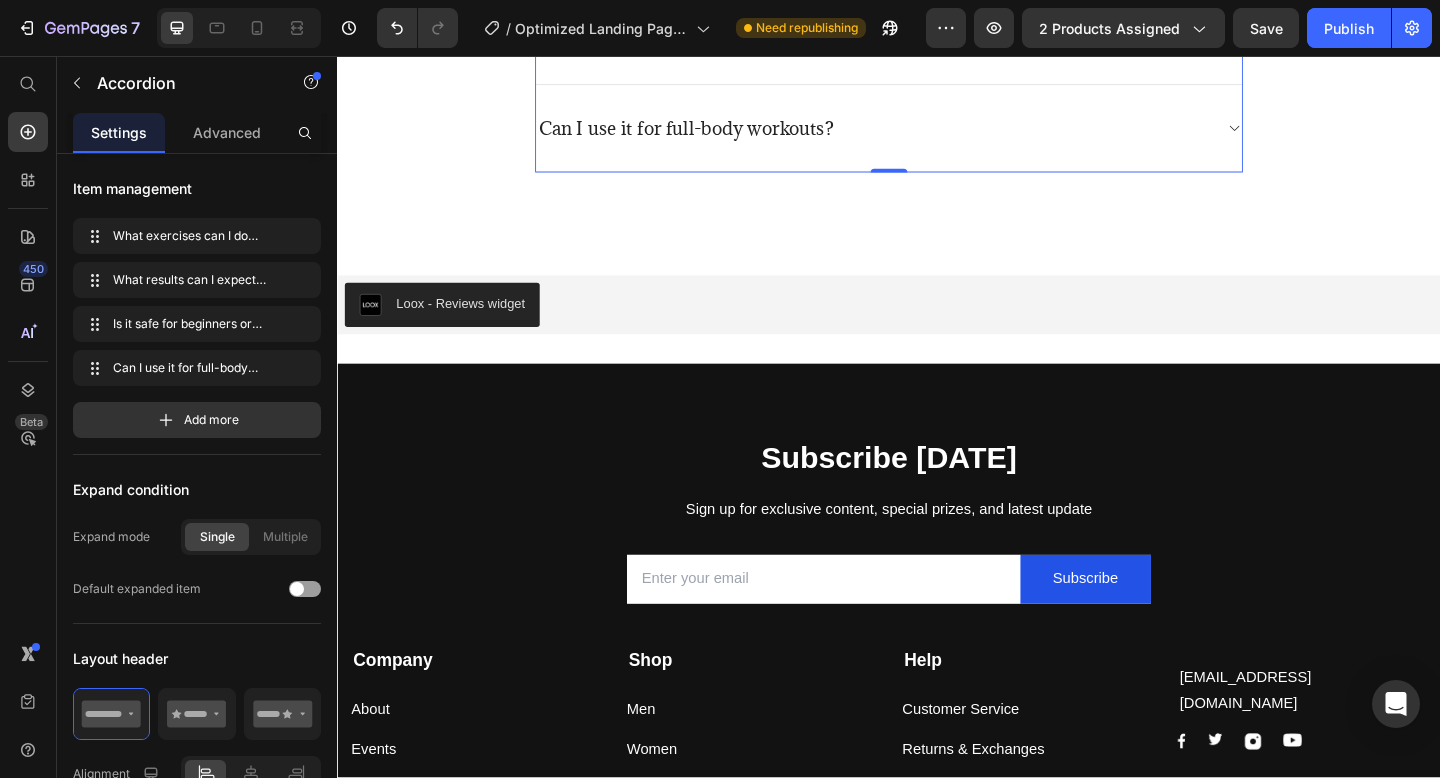 click on "What results can I expect—and how fast?" at bounding box center [937, -69] 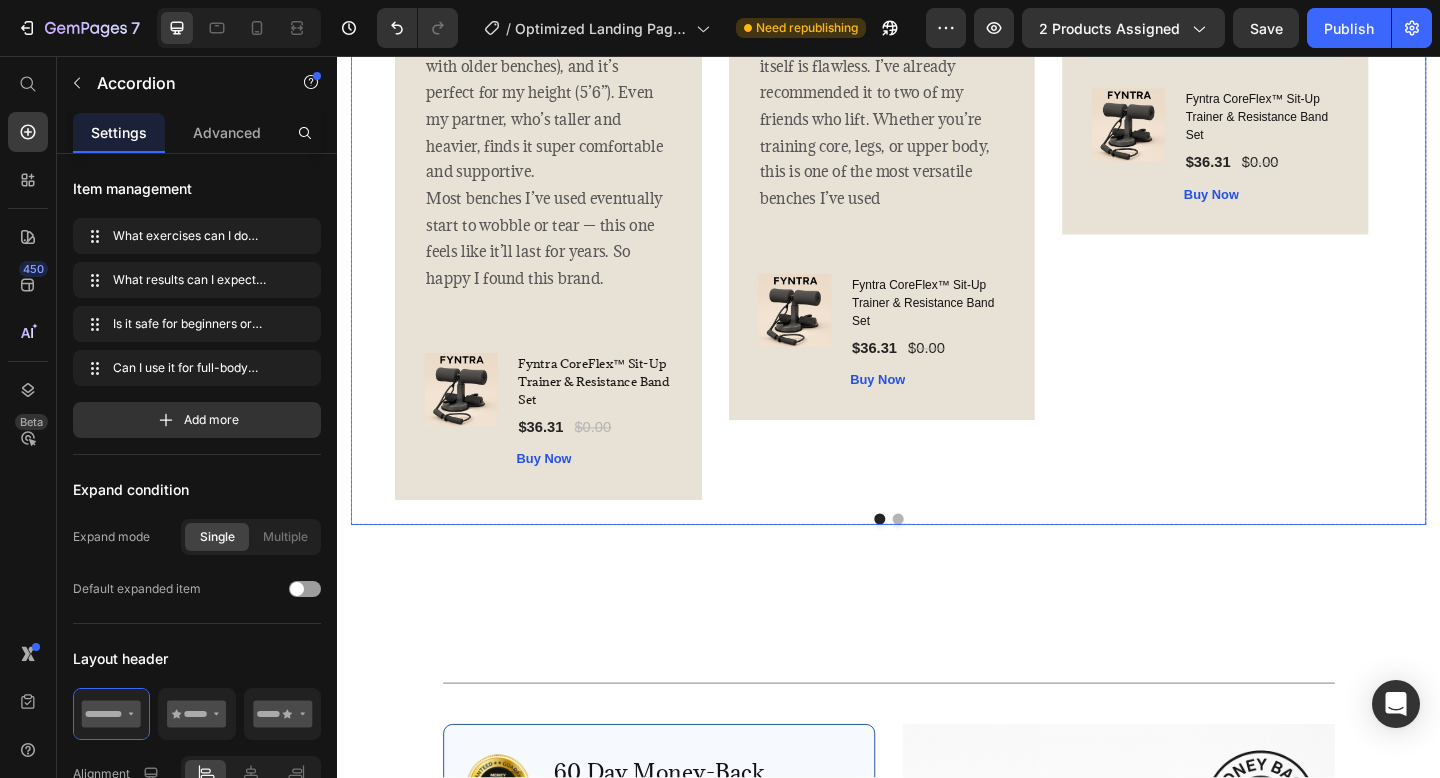 scroll, scrollTop: 4360, scrollLeft: 0, axis: vertical 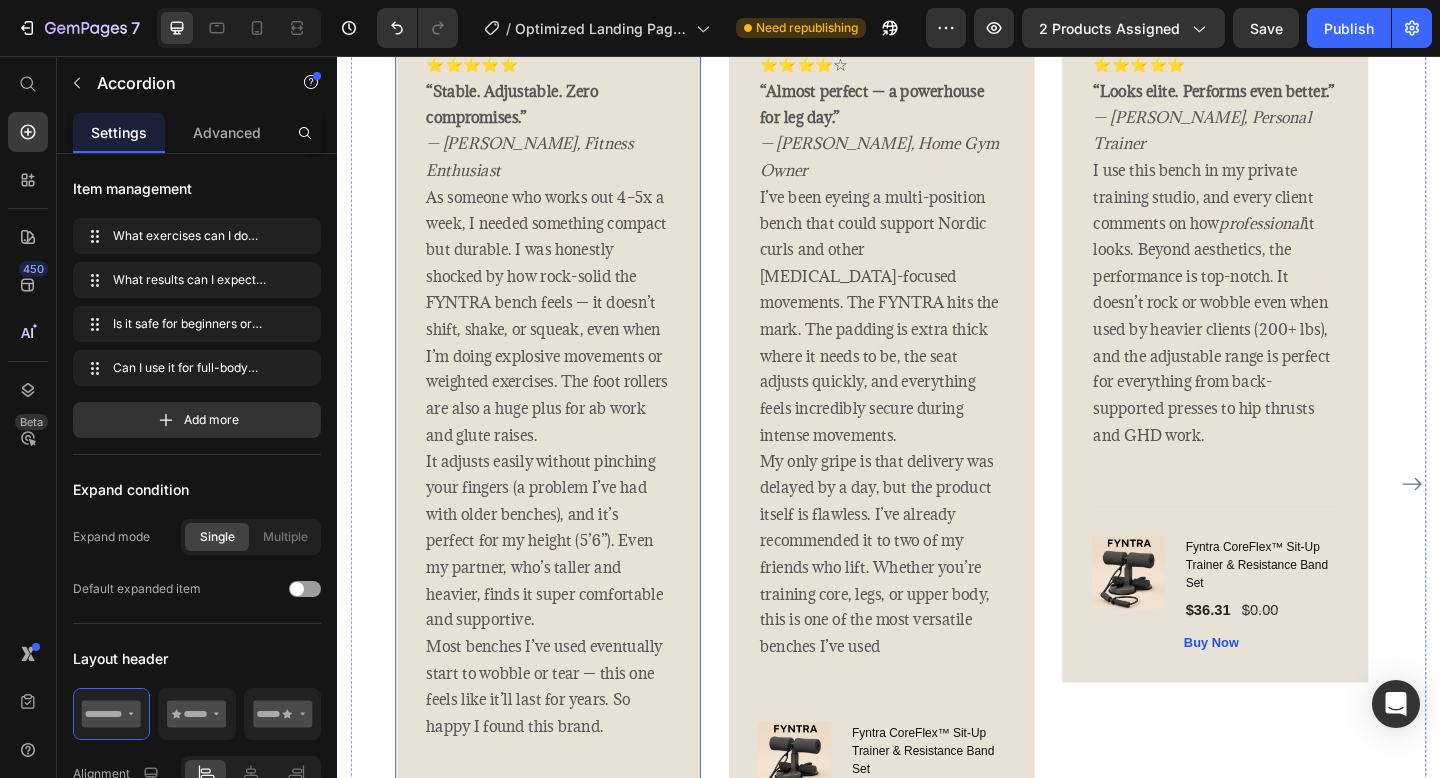 click on "⭐⭐⭐⭐⭐ “Stable. Adjustable. Zero compromises.” — [PERSON_NAME], Fitness Enthusiast As someone who works out 4–5x a week, I needed something compact but durable. I was honestly shocked by how rock-solid the FYNTRA bench feels — it doesn’t shift, shake, or squeak, even when I’m doing explosive movements or weighted exercises. The foot rollers are also a huge plus for ab work and glute raises. It adjusts easily without pinching your fingers (a problem I’ve had with older benches), and it’s perfect for my height (5’6”). Even my partner, who’s taller and heavier, finds it super comfortable and supportive. Most benches I’ve used eventually start to wobble or tear — this one feels like it’ll last for years. So happy I found this brand. Text block                Title Line (P) Images & Gallery Fyntra CoreFlex™ Sit-Up Trainer & Resistance Band Set (P) Title $36.31 (P) Price $0.00 (P) Price Row Buy Now (P) Cart Button Product Row" at bounding box center [566, 522] 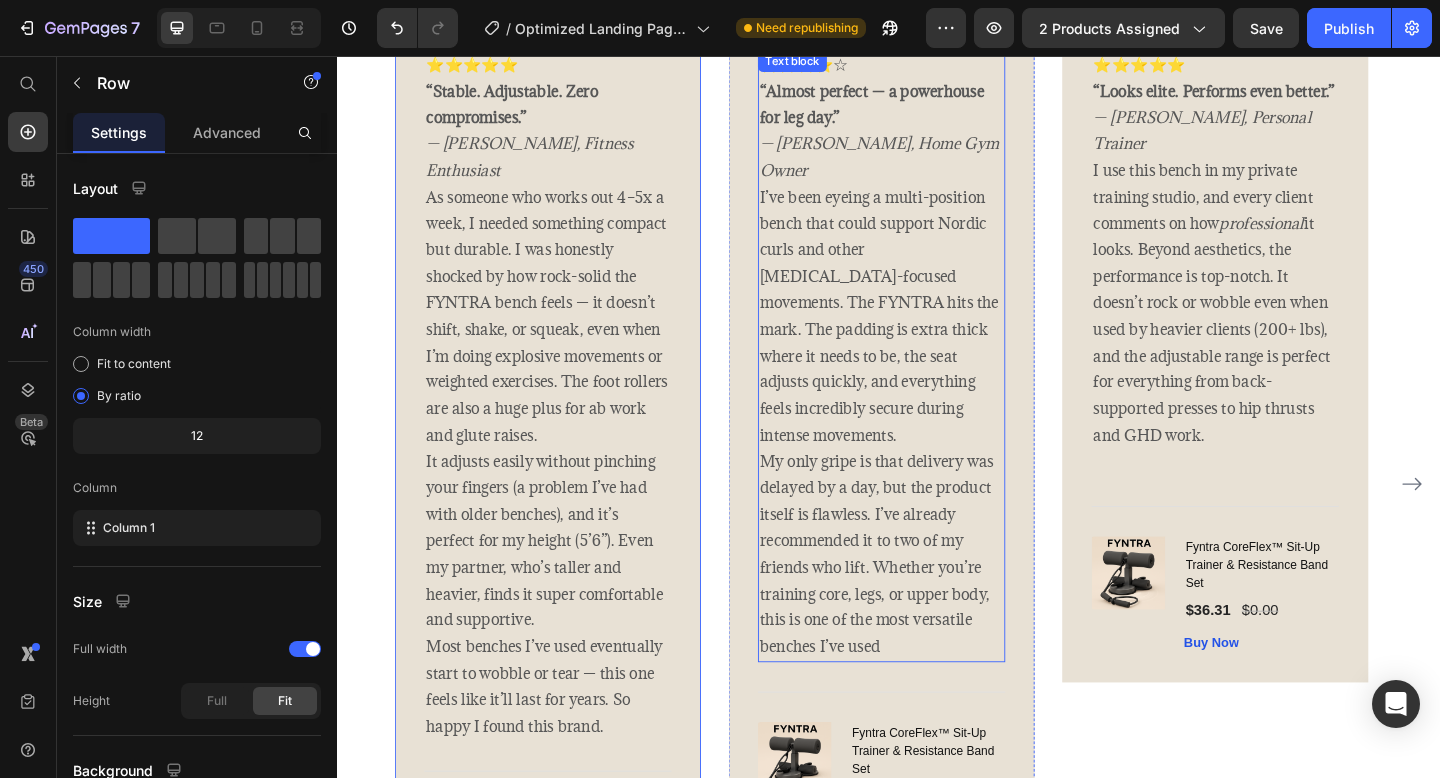 click on "I’ve been eyeing a multi-position bench that could support Nordic curls and other [MEDICAL_DATA]-focused movements. The FYNTRA hits the mark. The padding is extra thick where it needs to be, the seat adjusts quickly, and everything feels incredibly secure during intense movements." at bounding box center (929, 340) 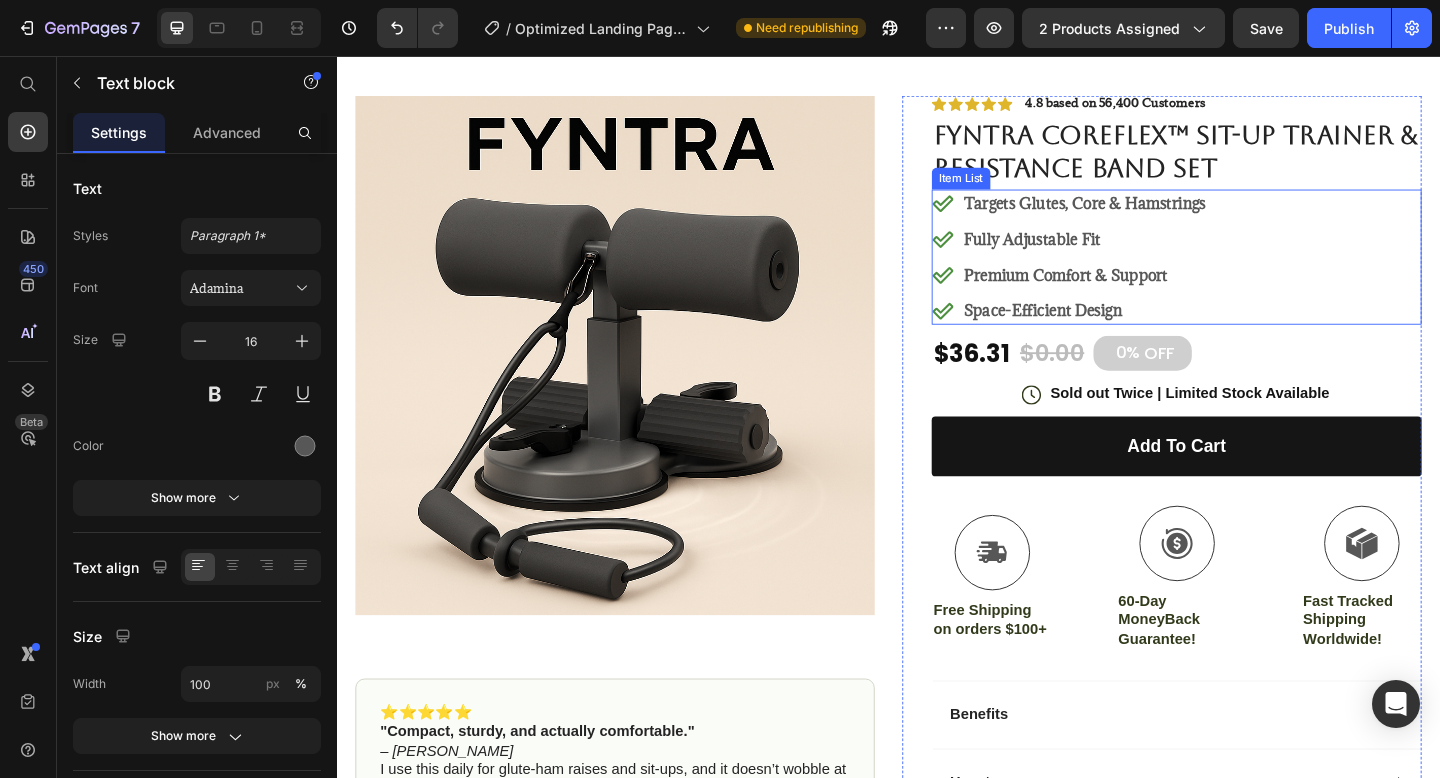 scroll, scrollTop: 329, scrollLeft: 0, axis: vertical 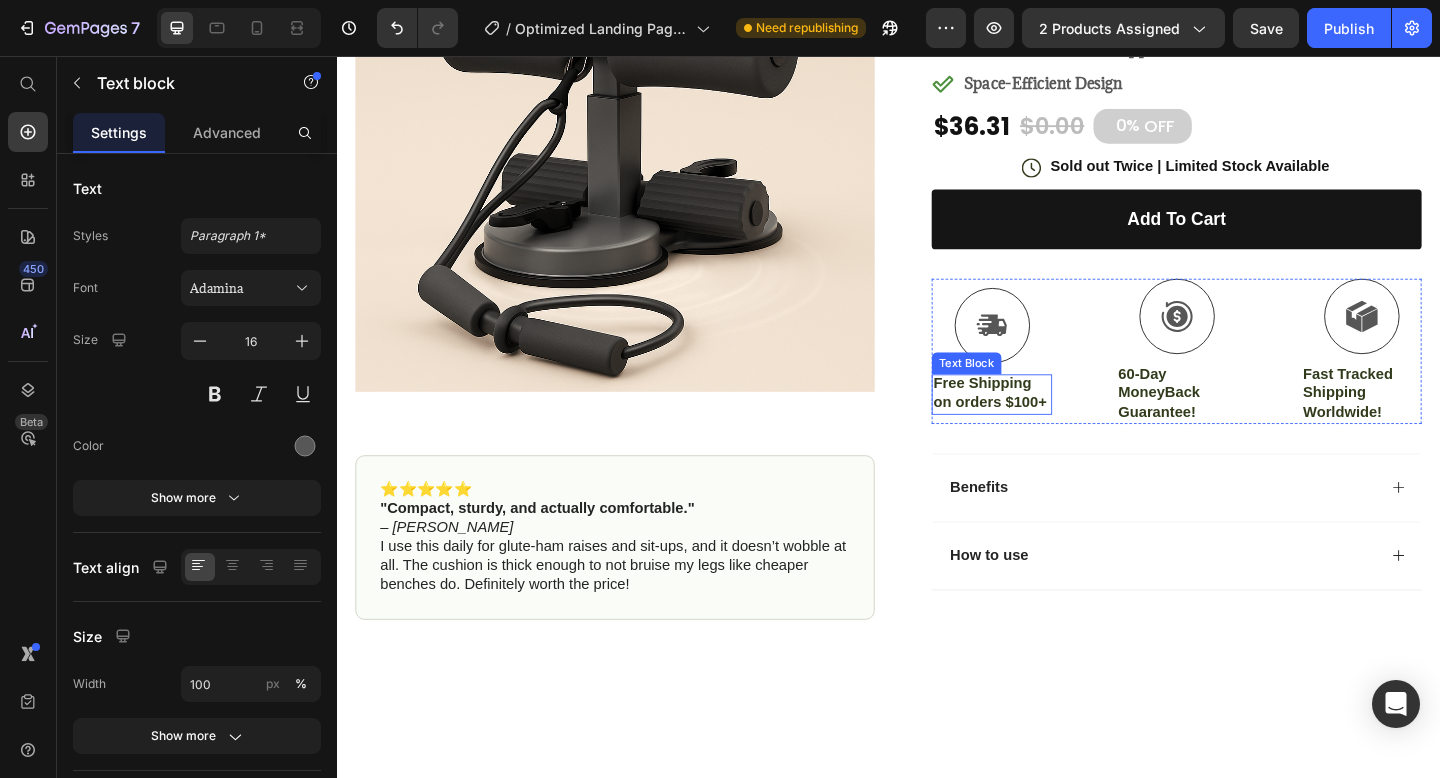 click on "Free Shipping on orders $100+" at bounding box center (1049, 424) 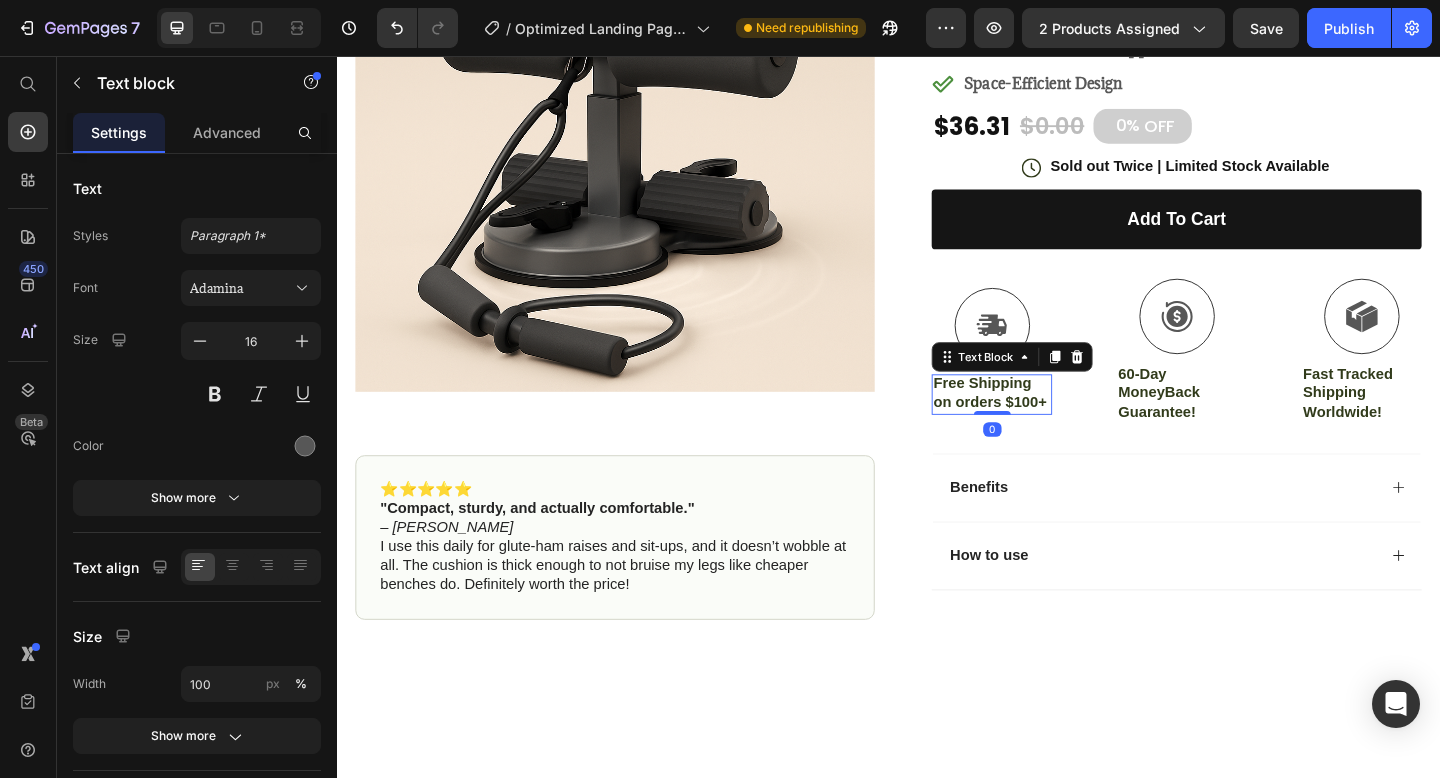 click on "Free Shipping on orders $100+" at bounding box center (1049, 424) 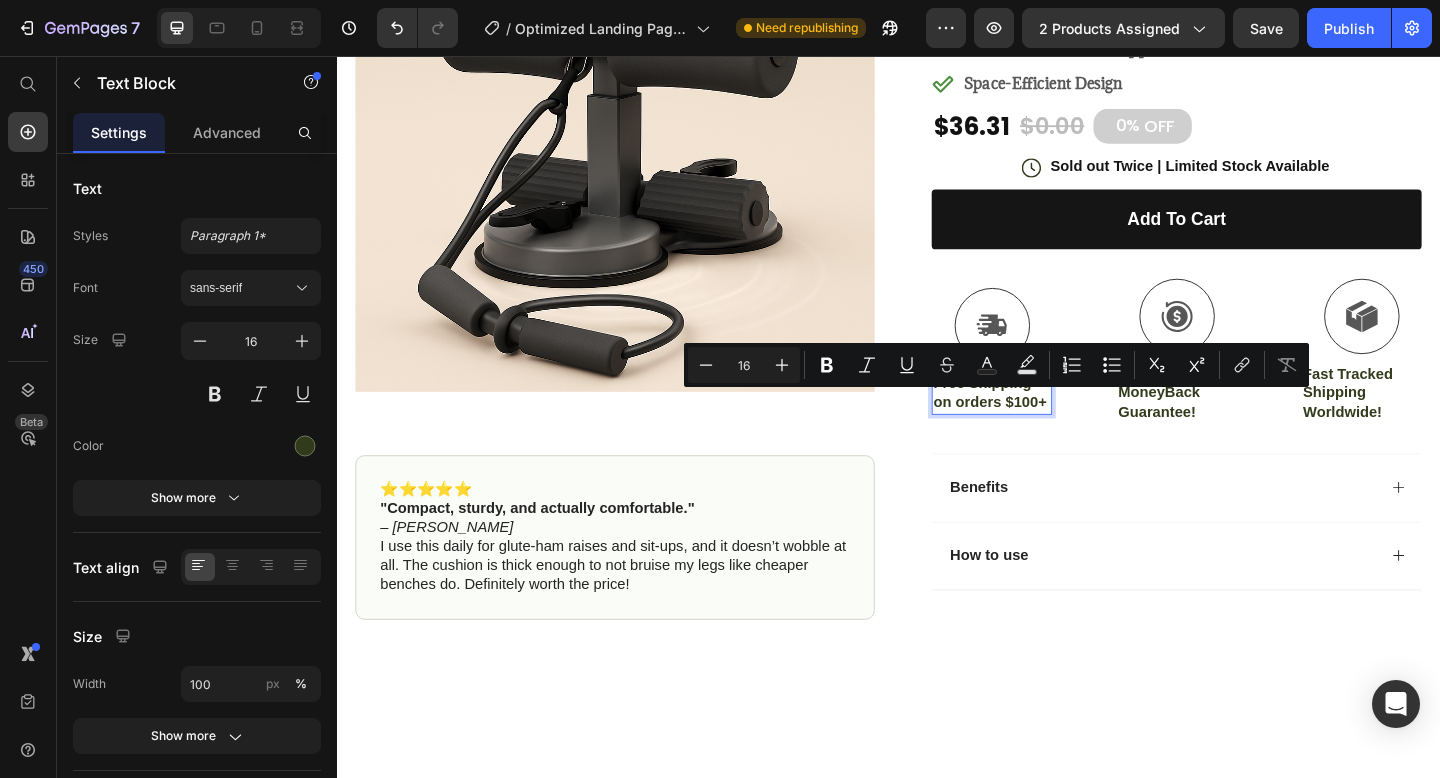 click on "Free Shipping on orders $100+" at bounding box center [1049, 424] 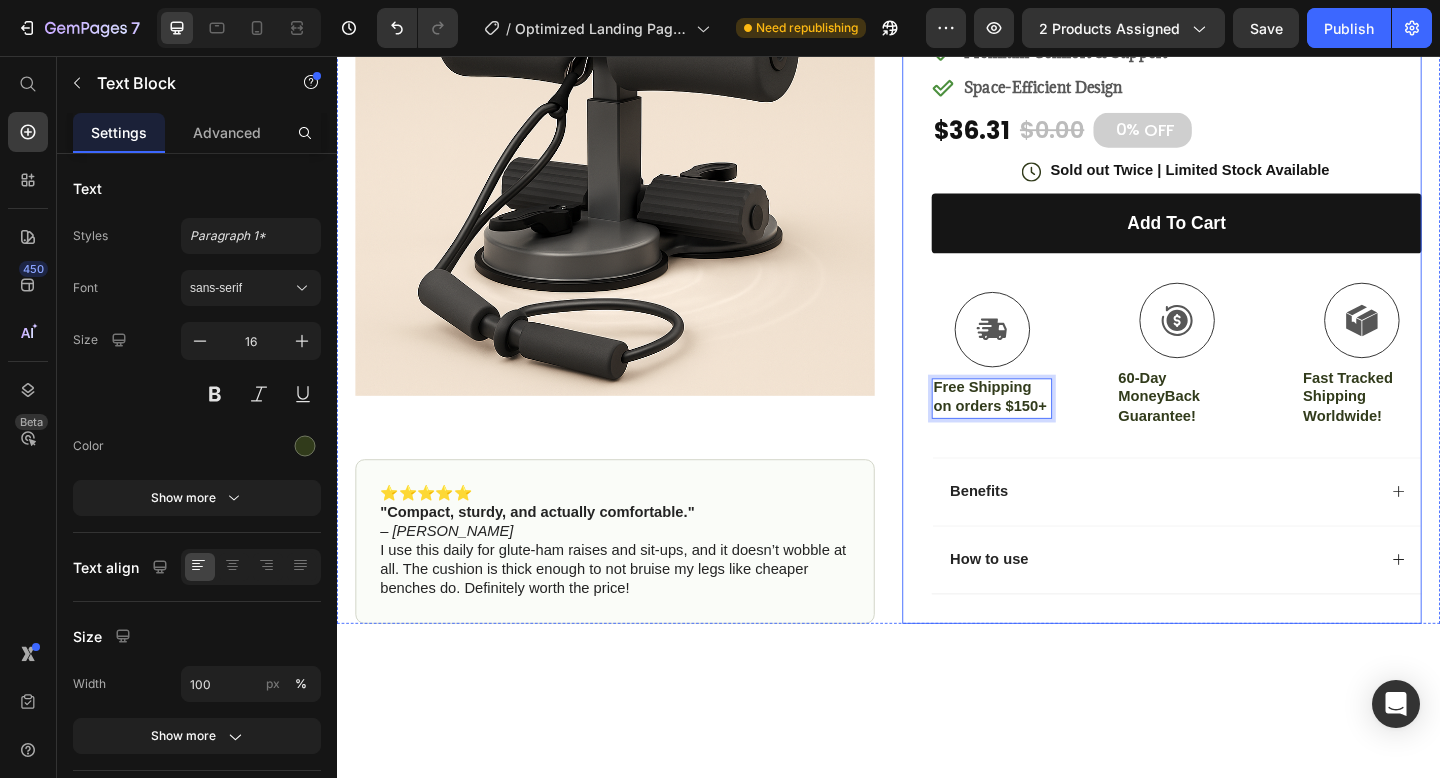 scroll, scrollTop: 325, scrollLeft: 0, axis: vertical 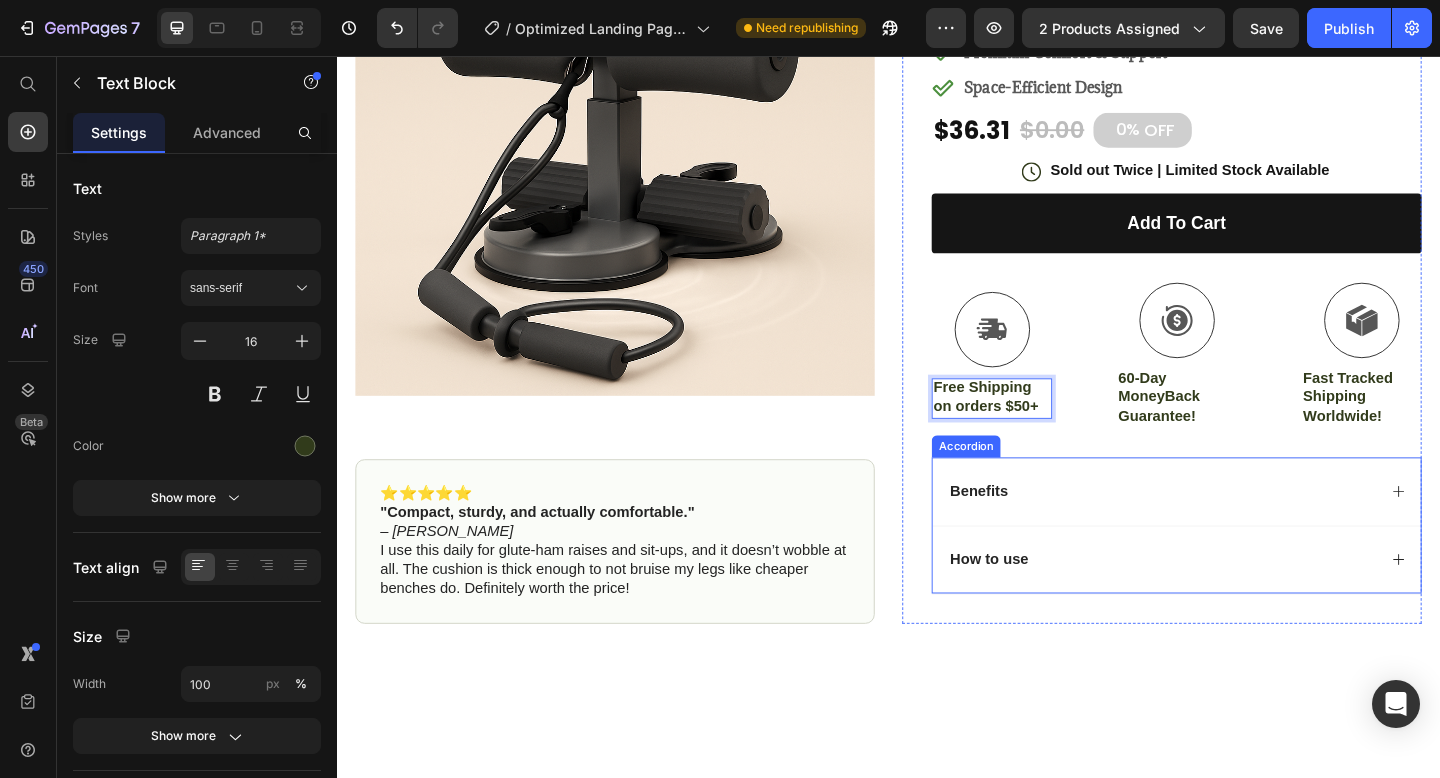 click on "Benefits" at bounding box center (1250, 530) 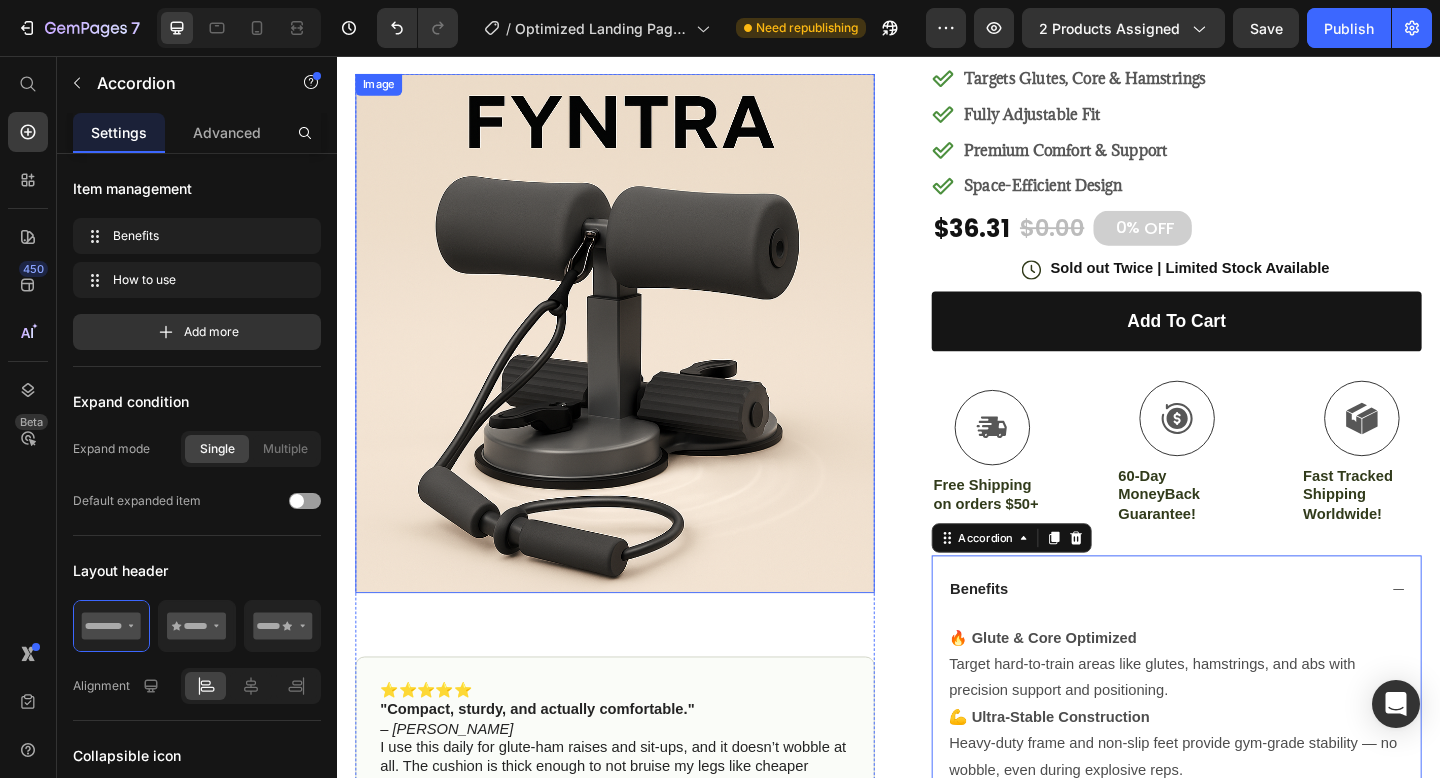 scroll, scrollTop: 0, scrollLeft: 0, axis: both 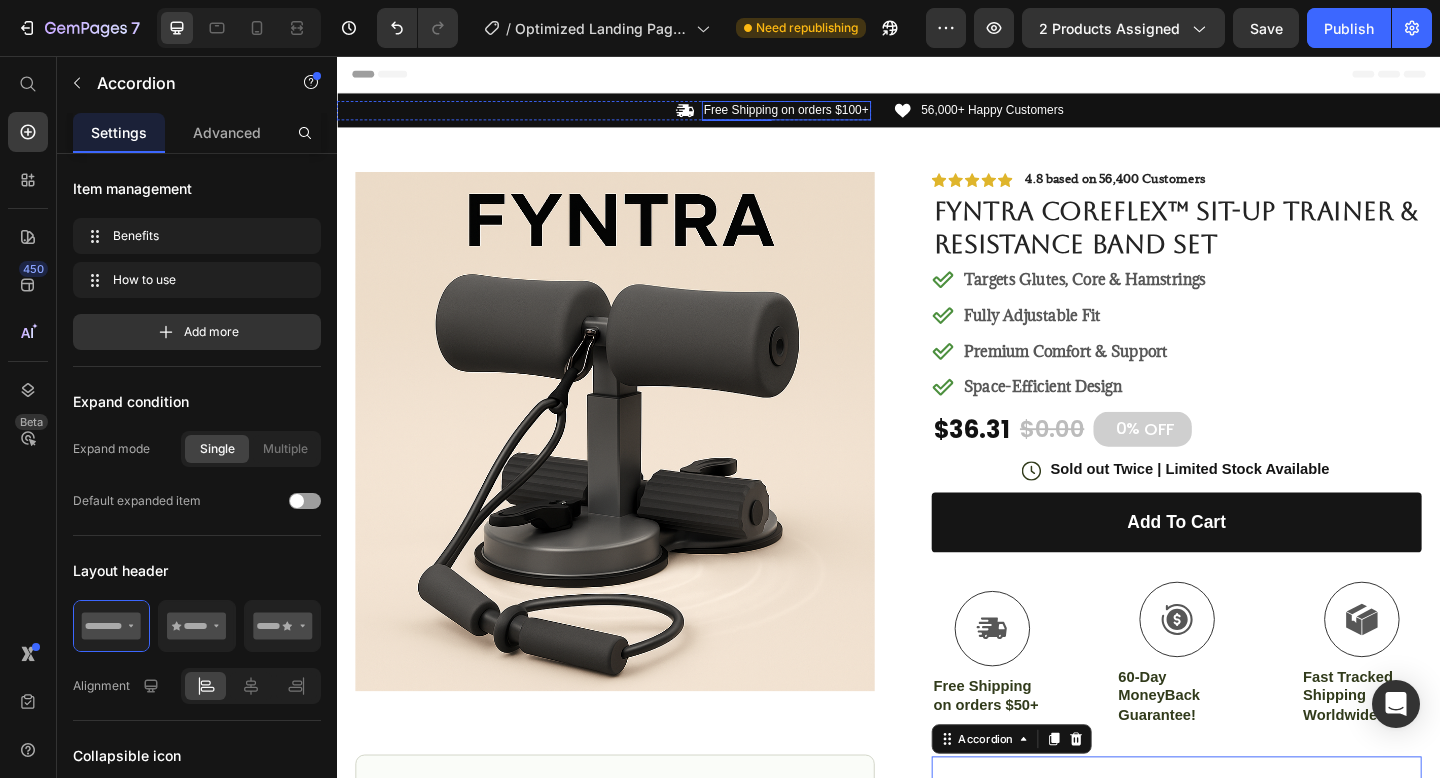 click on "Free Shipping on orders $100+" at bounding box center [826, 115] 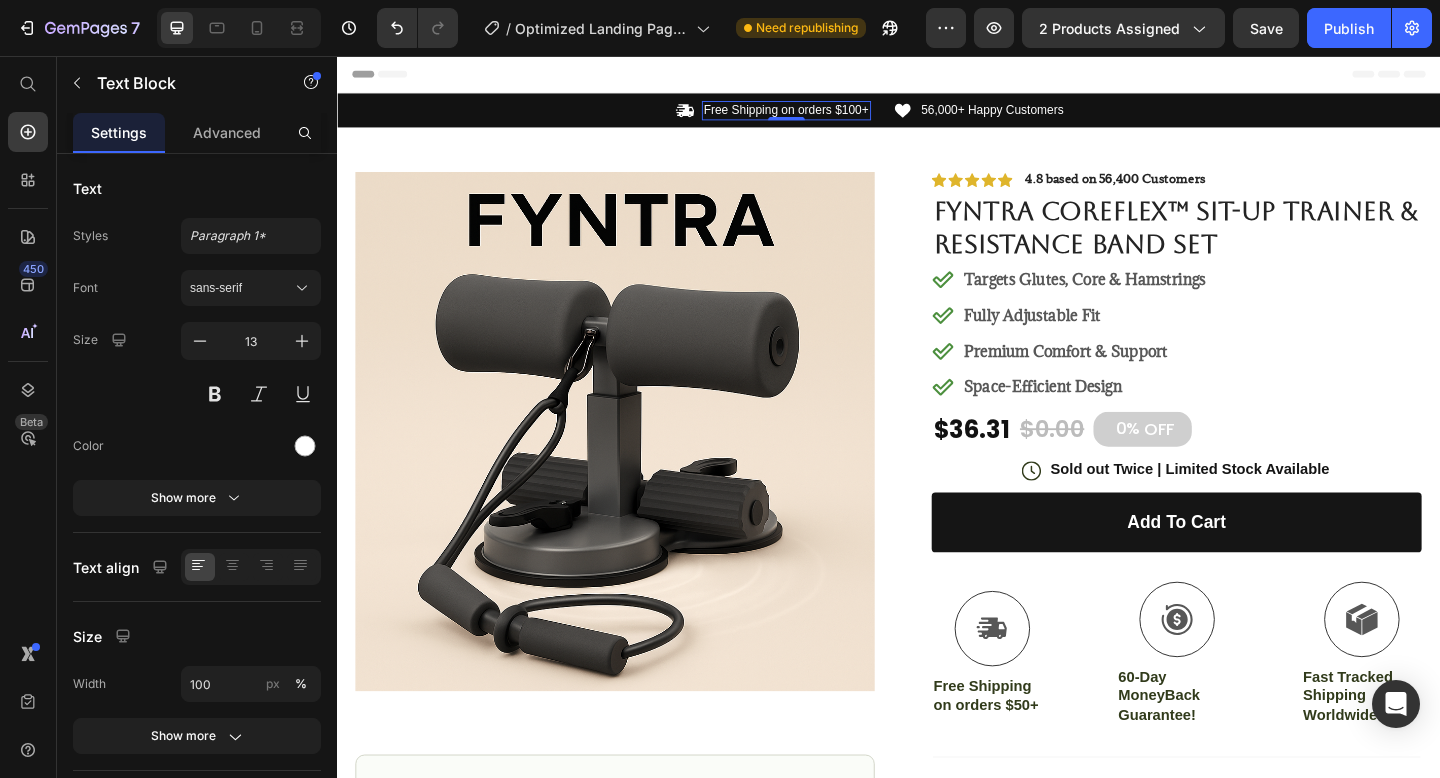 click on "Free Shipping on orders $100+" at bounding box center [826, 115] 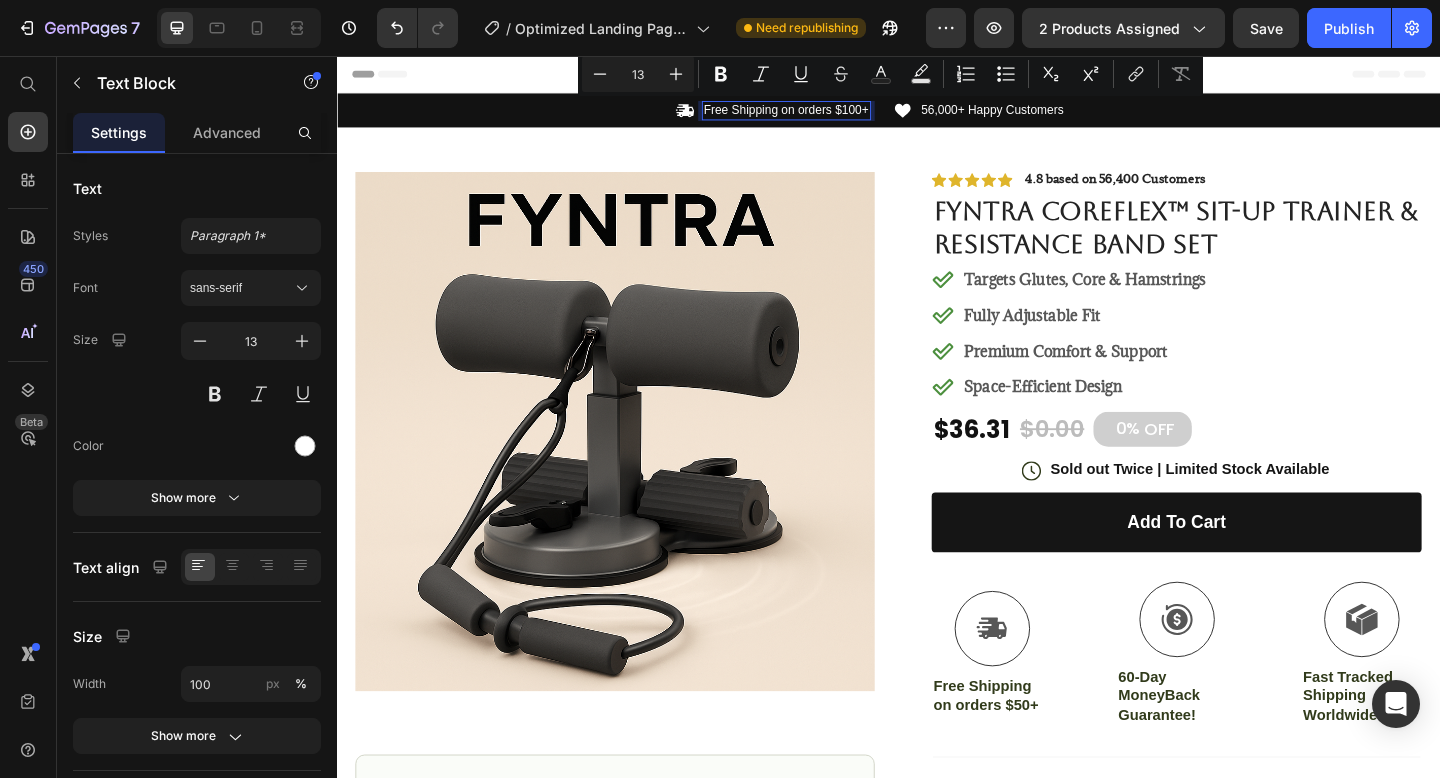 click on "Free Shipping on orders $100+" at bounding box center [826, 115] 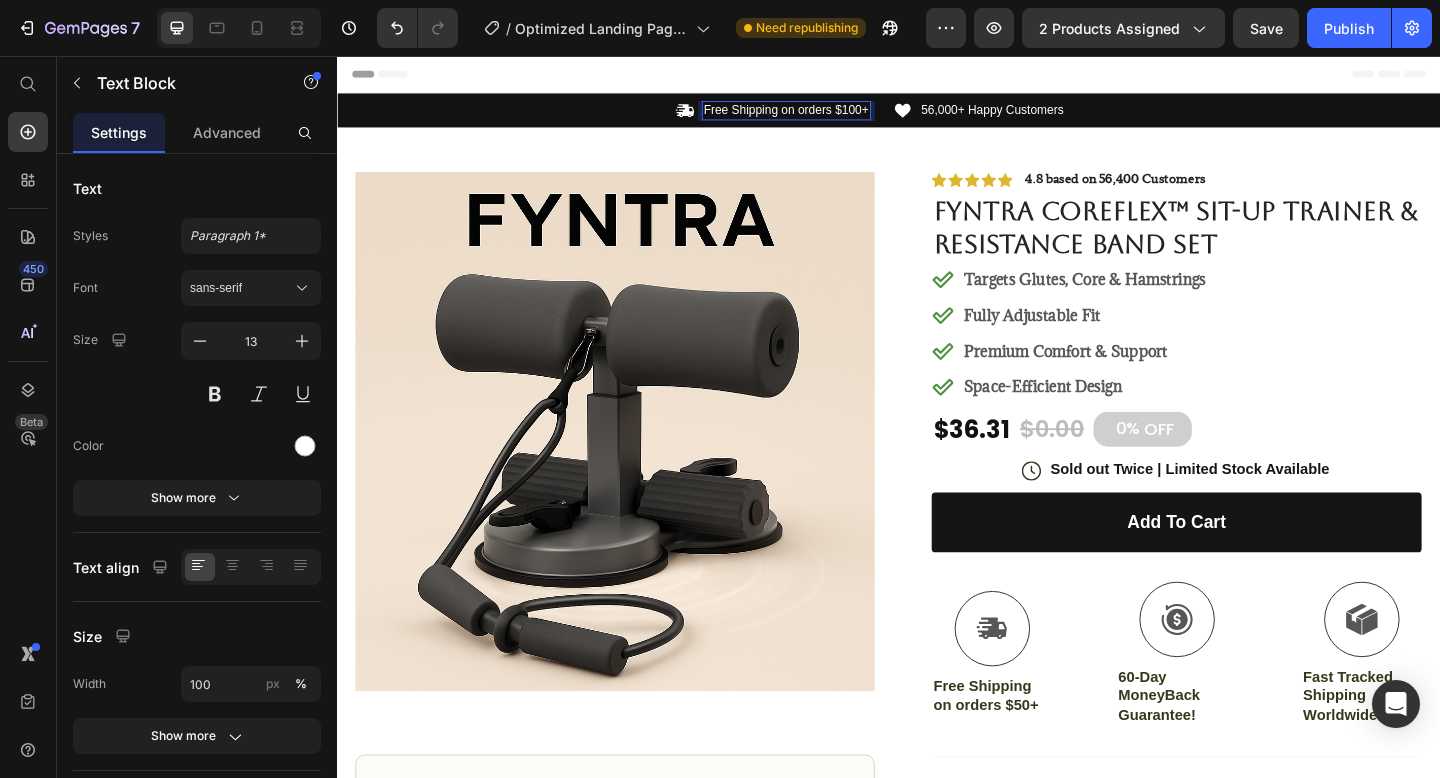 click on "Free Shipping on orders $100+" at bounding box center (826, 115) 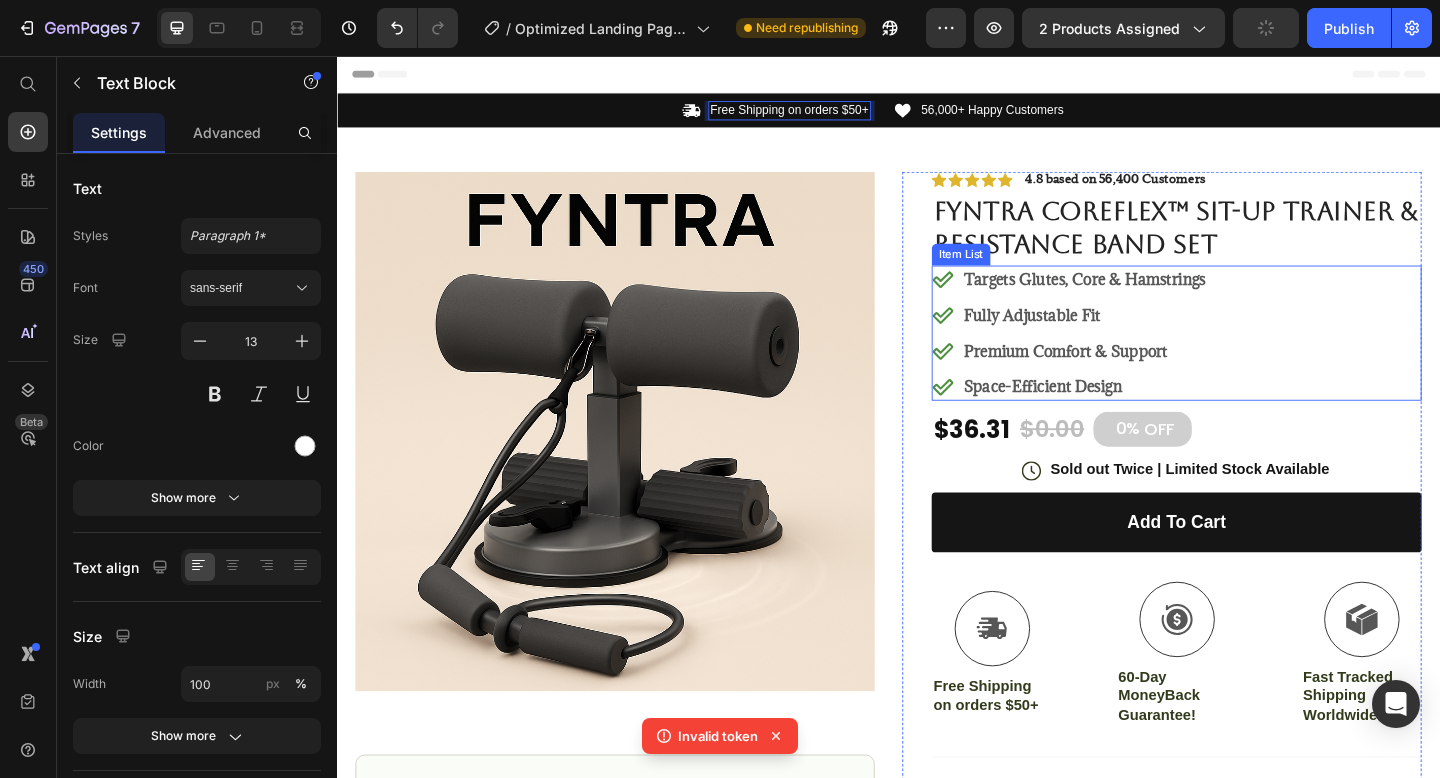 click on "Targets Glutes, Core & Hamstrings
Fully Adjustable Fit
Premium Comfort & Support
Space-Efficient Design" at bounding box center (1250, 357) 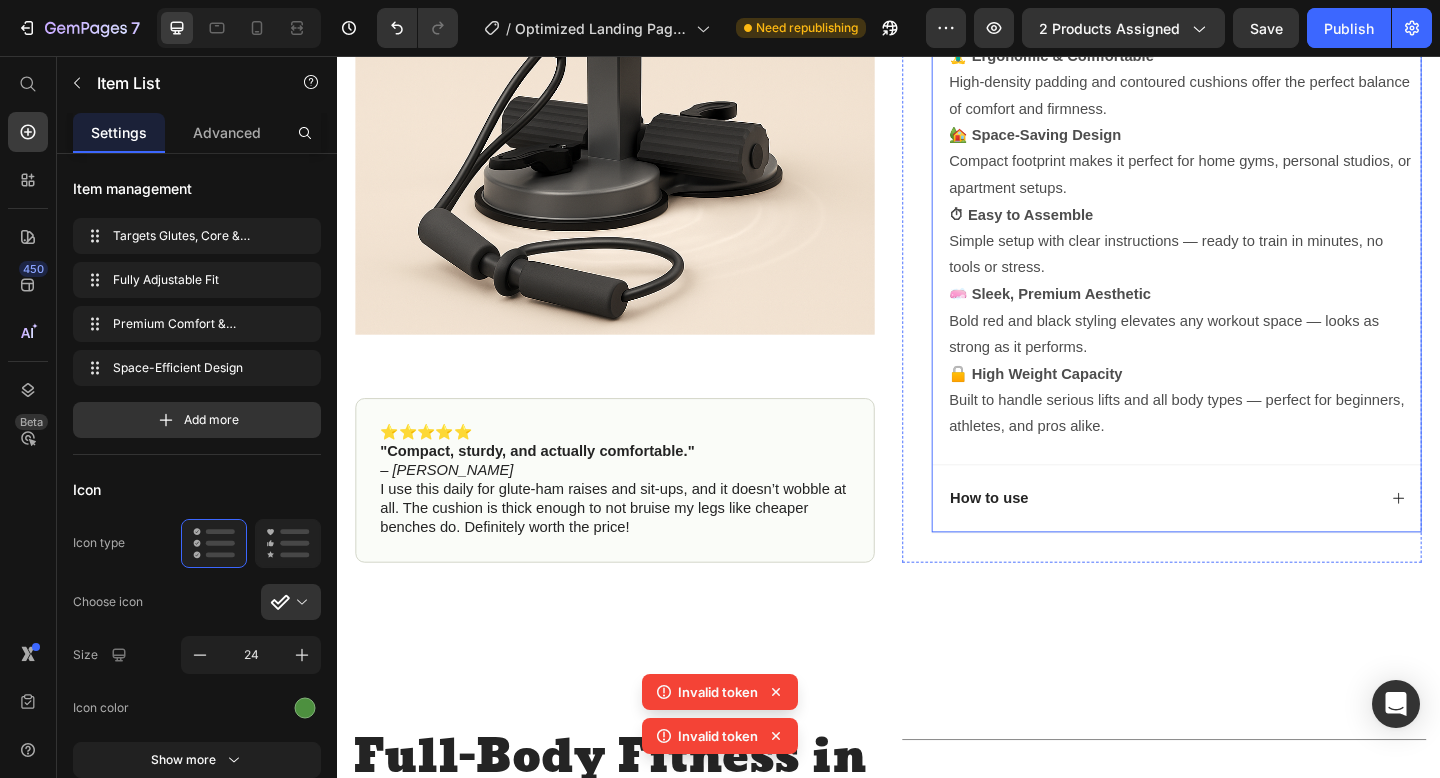 scroll, scrollTop: 1163, scrollLeft: 0, axis: vertical 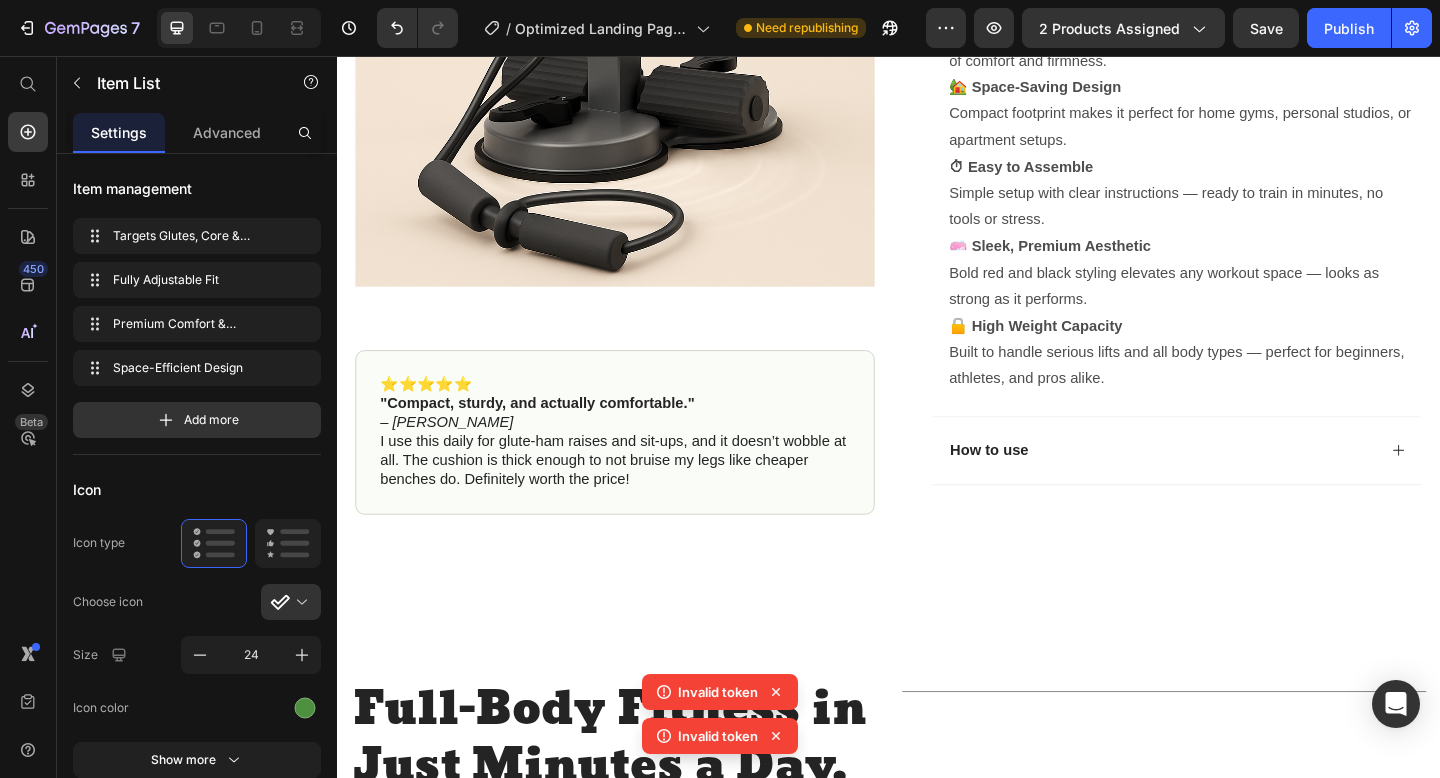 click 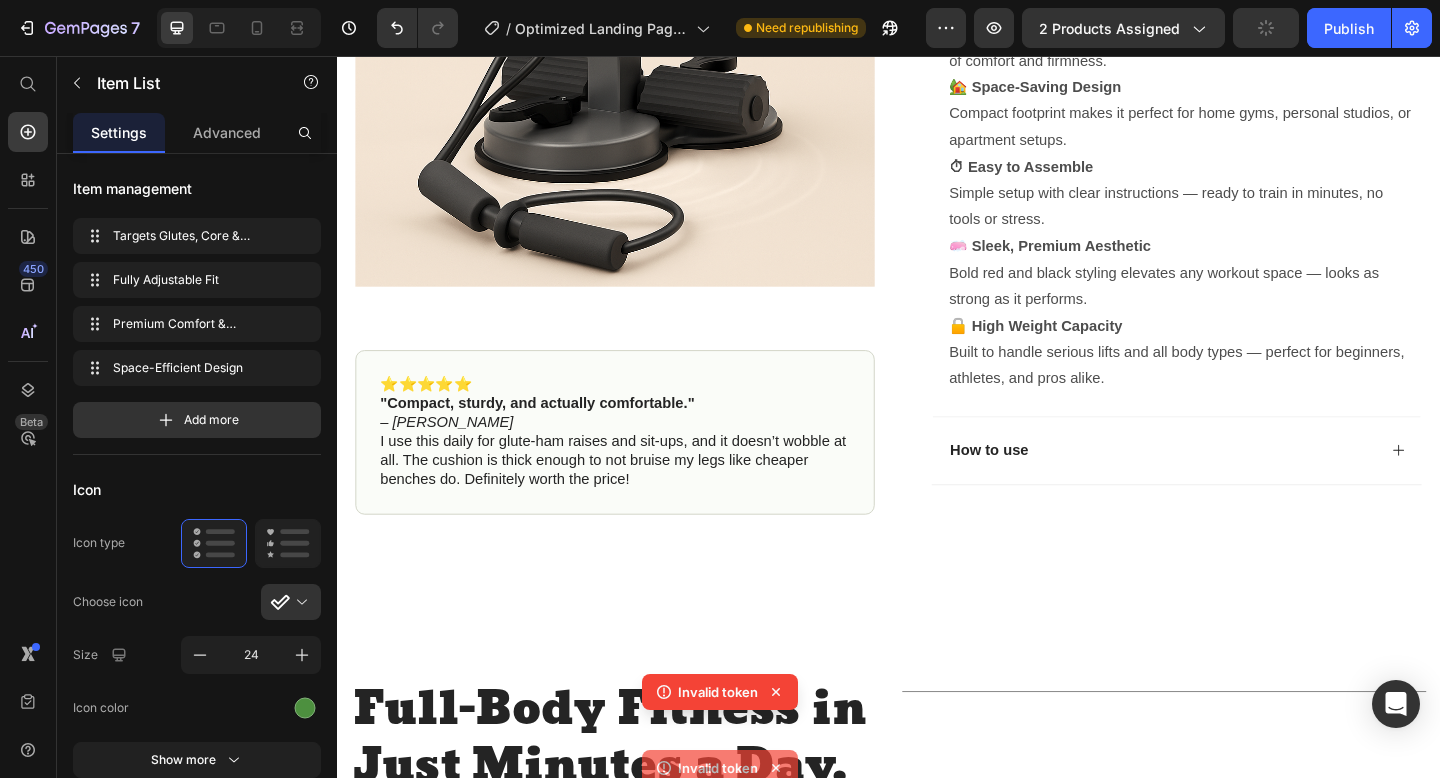 click on "Full-Body Fitness in Just Minutes a Day." at bounding box center [637, 799] 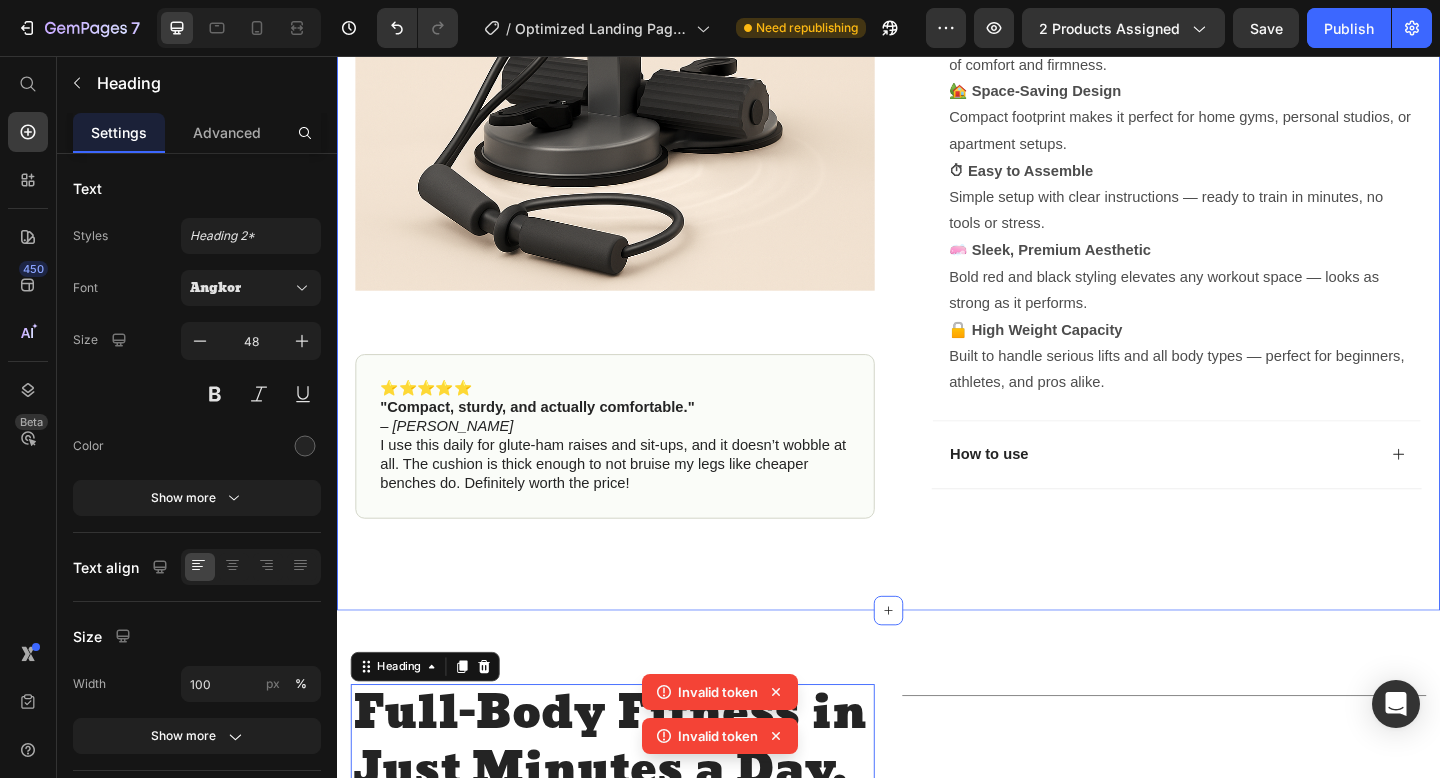 scroll, scrollTop: 537, scrollLeft: 0, axis: vertical 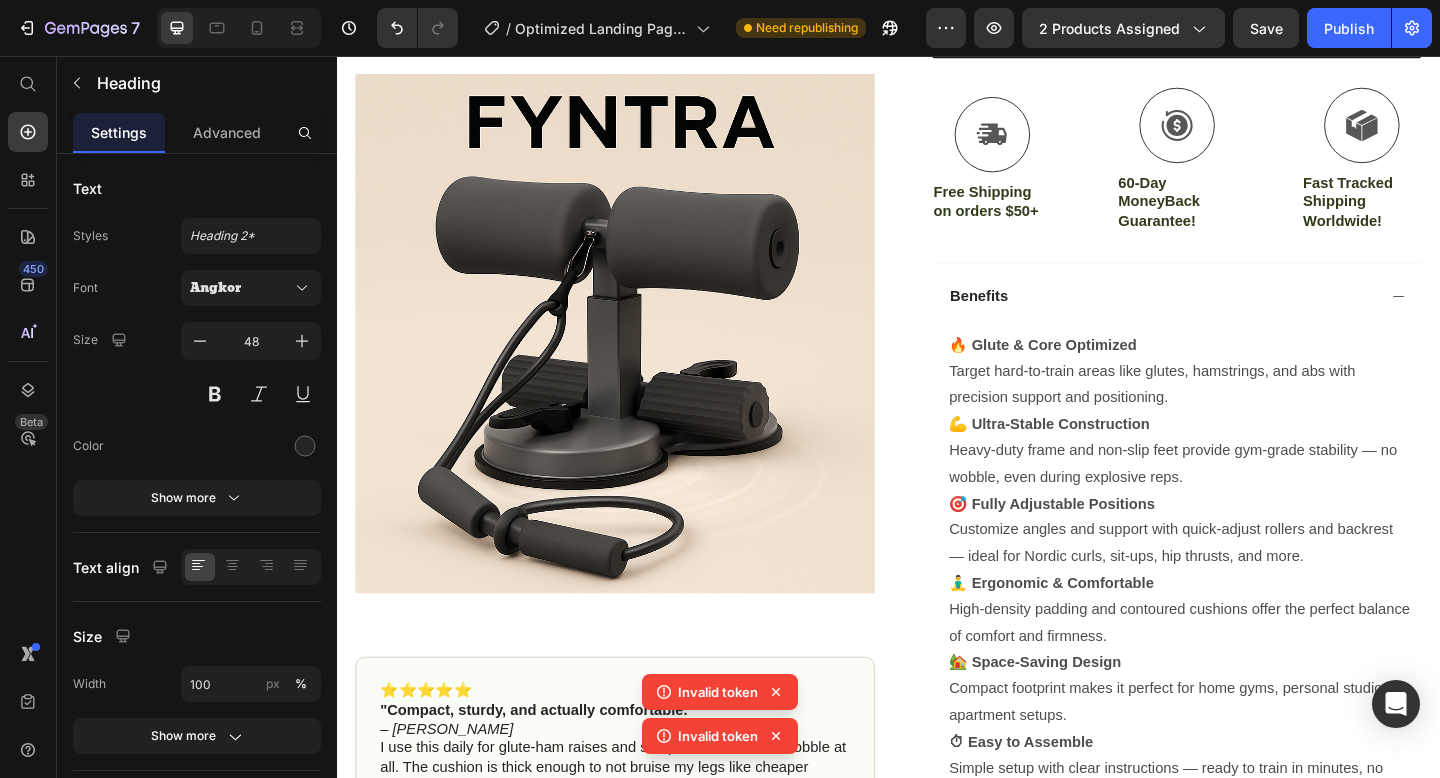 click 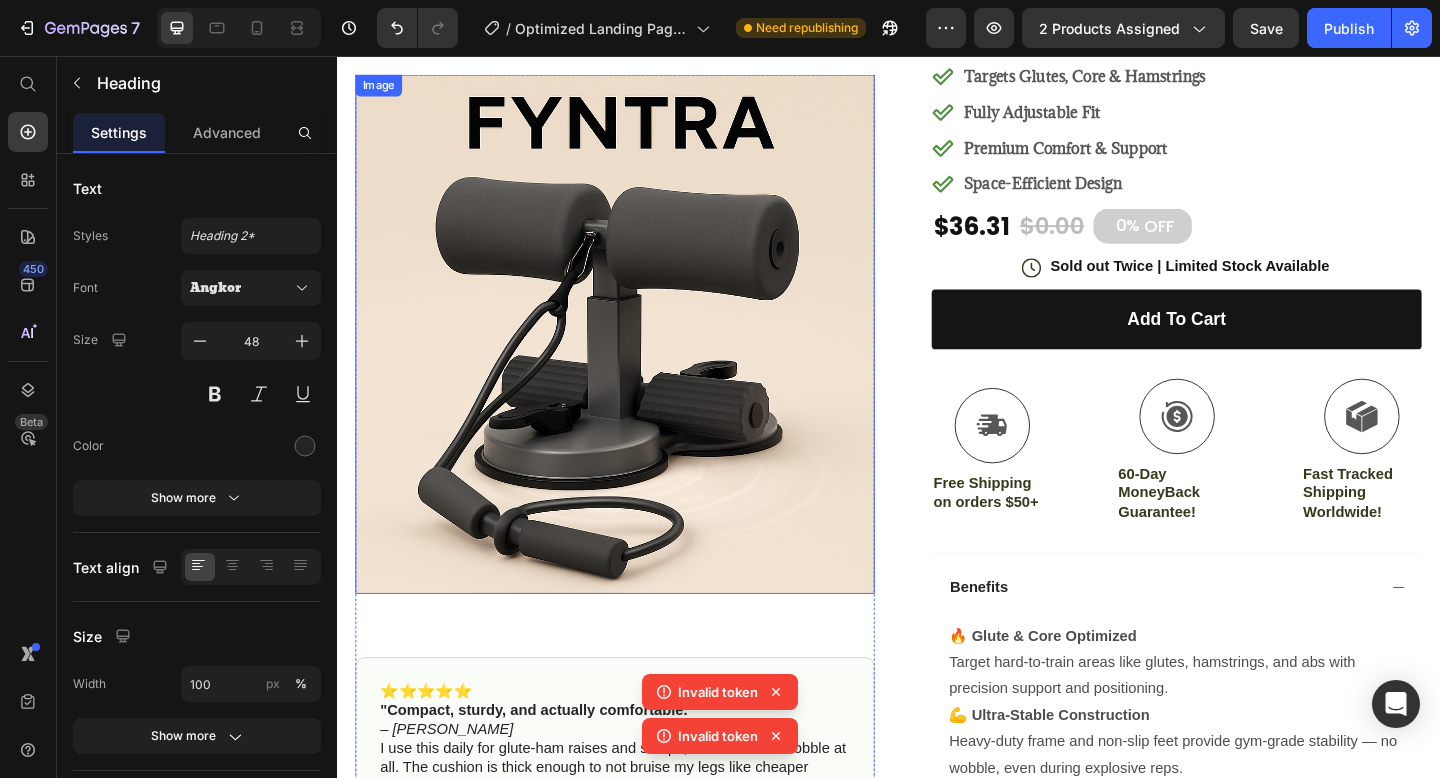 scroll, scrollTop: 0, scrollLeft: 0, axis: both 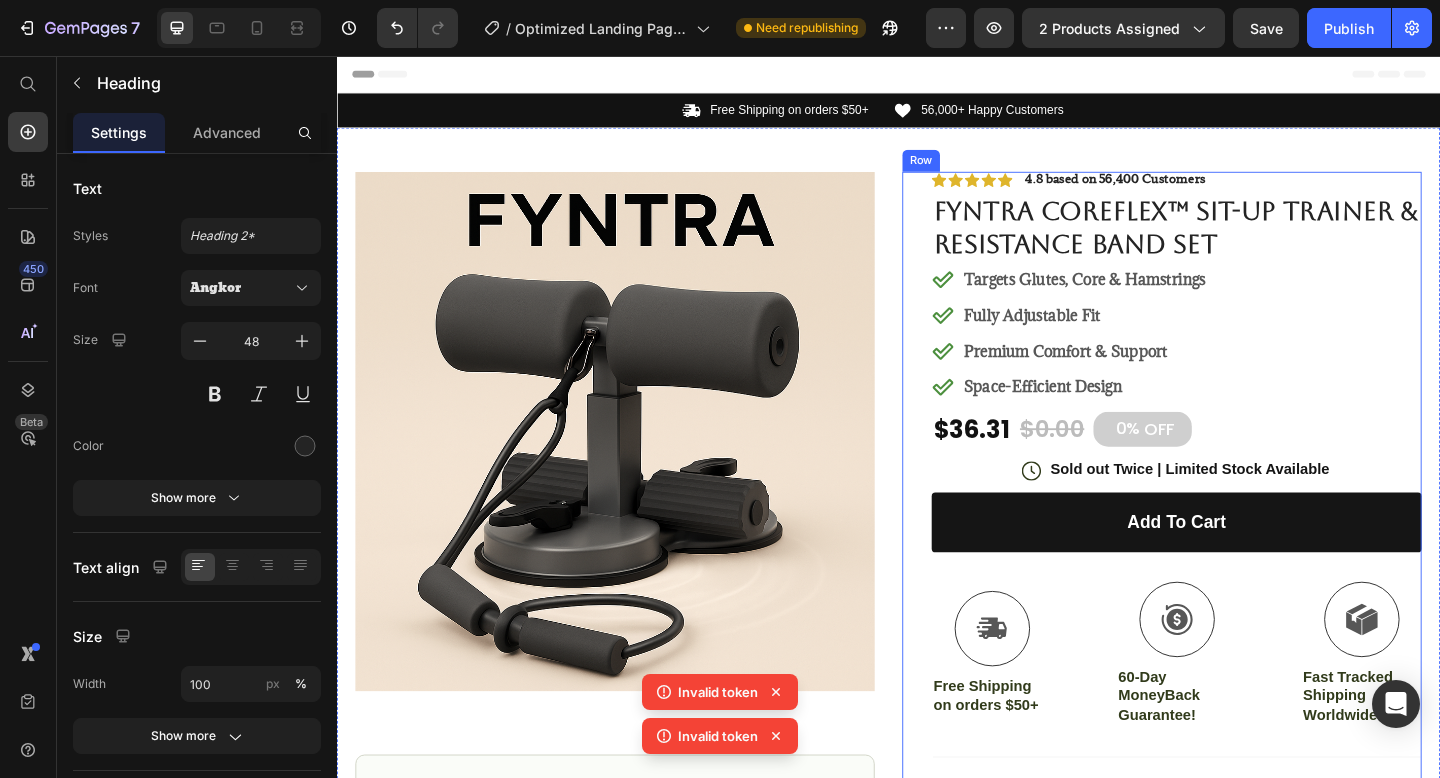 click on "Image #1 Home fitness Product of 2024 Text Block ⭐⭐⭐⭐⭐ "Compact, sturdy, and actually comfortable." – [PERSON_NAME] I use this daily for glute-ham raises and sit-ups, and it doesn’t wobble at all. The cushion is thick enough to not bruise my legs like cheaper benches do. Definitely worth the price! Text Block Row Row Icon Icon Icon Icon Icon Icon List 4.8 based on 56,400 Customers Text Block Row Fyntra CoreFlex™ Sit-Up Trainer & Resistance Band Set Product Title
Targets Glutes, Core & Hamstrings
Fully Adjustable Fit
Premium Comfort & Support
Space-Efficient Design Item List $36.31 Product Price $0.00 Product Price 0% OFF Discount Tag Row
Icon Sold out Twice | Limited Stock Available Text Block Row add to cart Add to Cart
Icon Free Shipping on orders $50+ Text Block
Icon 60-Day MoneyBack Guarantee! Text Block
Icon Fast Tracked Shipping Worldwide! Text Block Row Image" at bounding box center [937, 926] 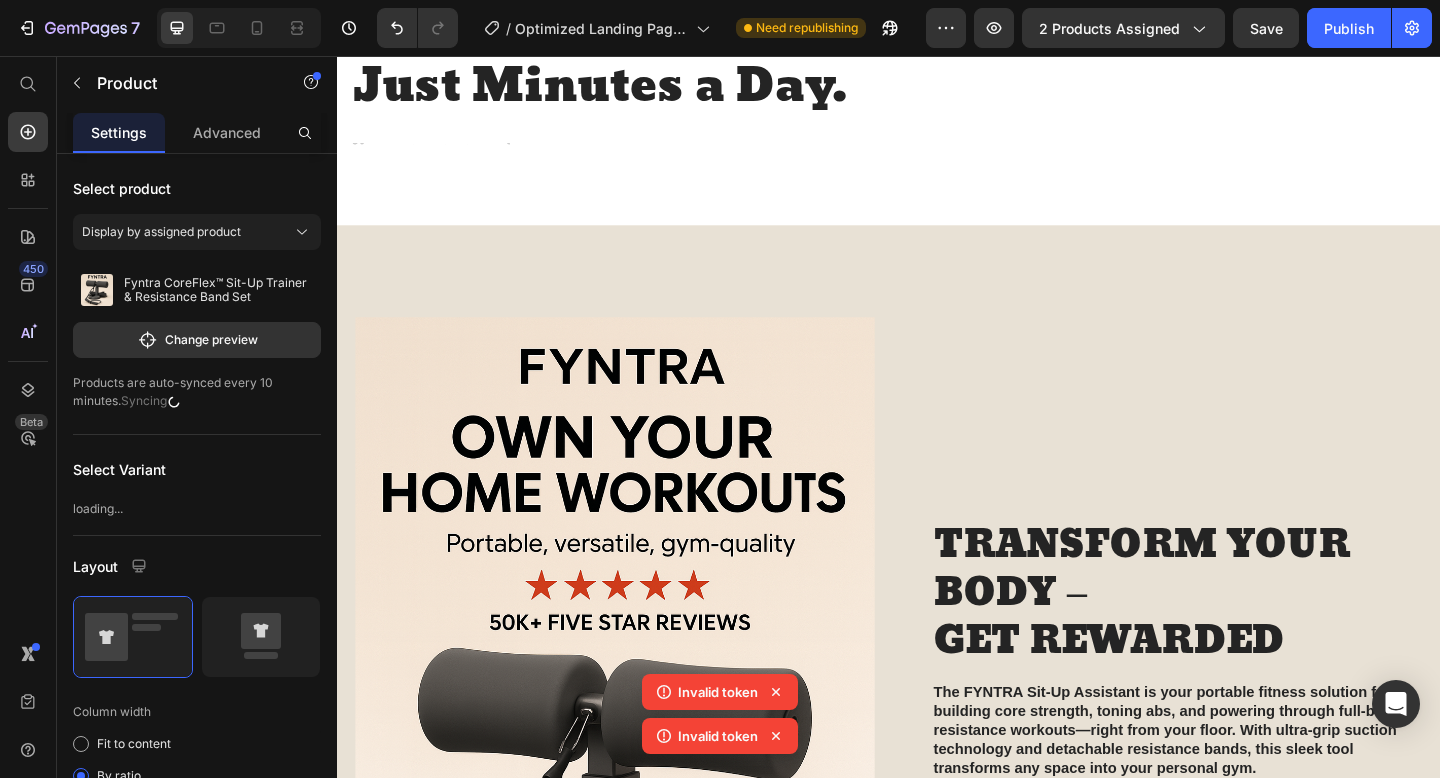 scroll, scrollTop: 1905, scrollLeft: 0, axis: vertical 